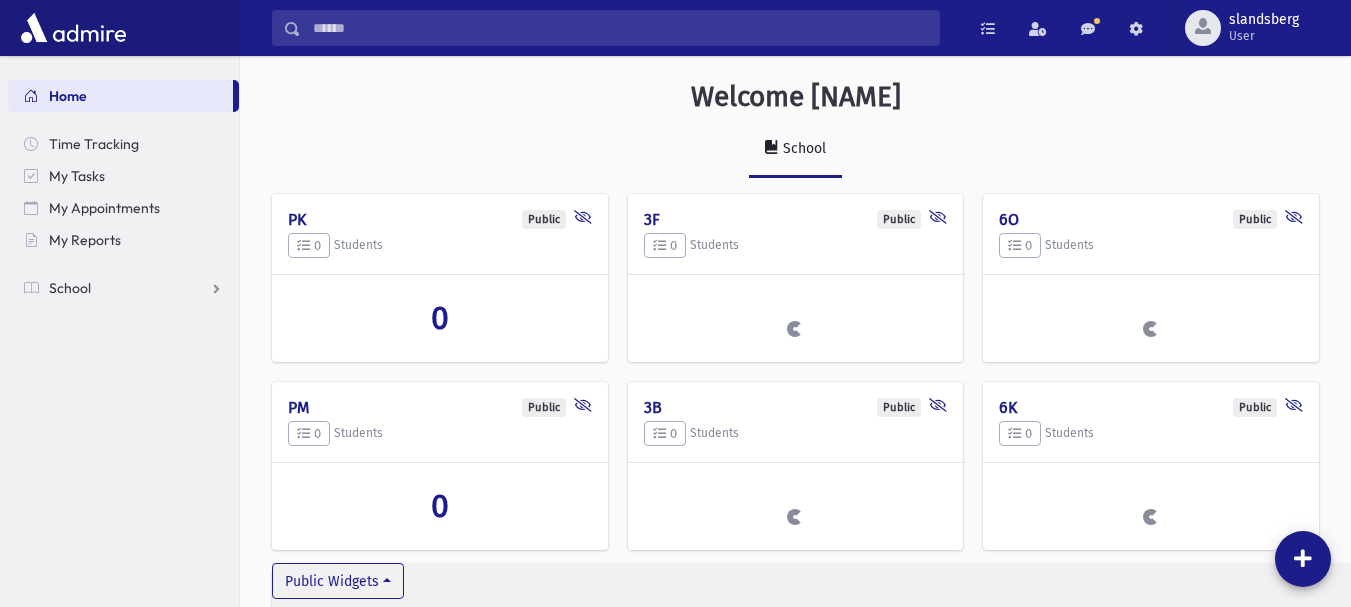 scroll, scrollTop: 0, scrollLeft: 0, axis: both 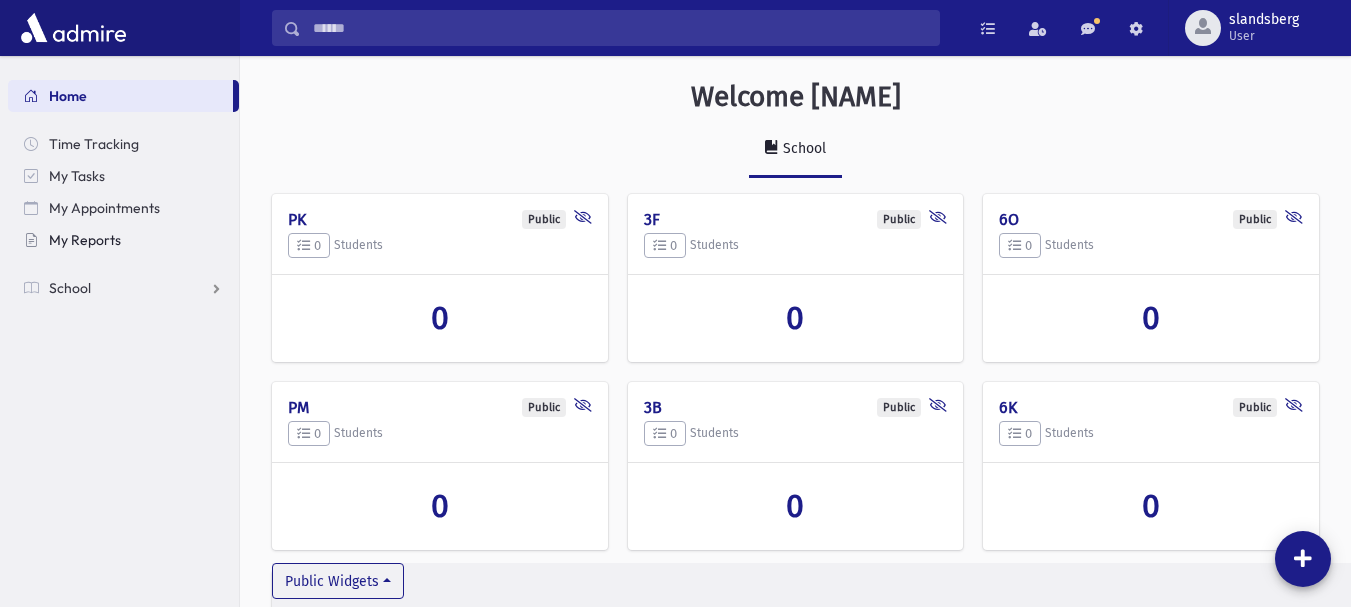 click on "My Reports" at bounding box center [85, 240] 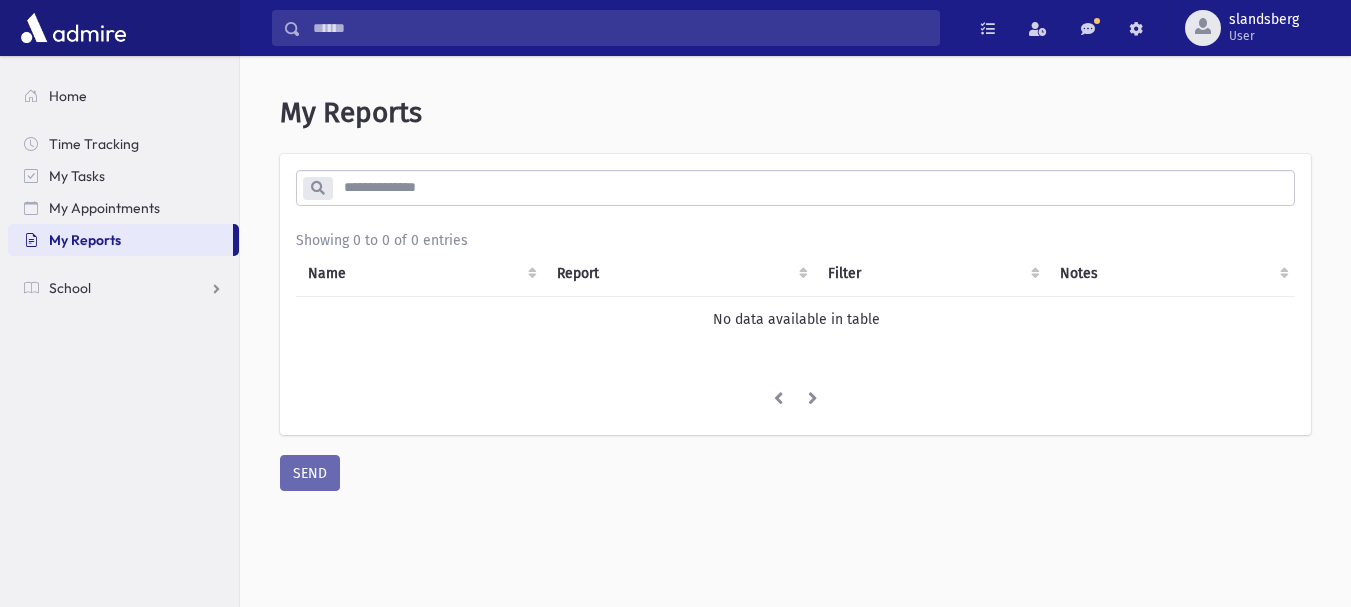 scroll, scrollTop: 0, scrollLeft: 0, axis: both 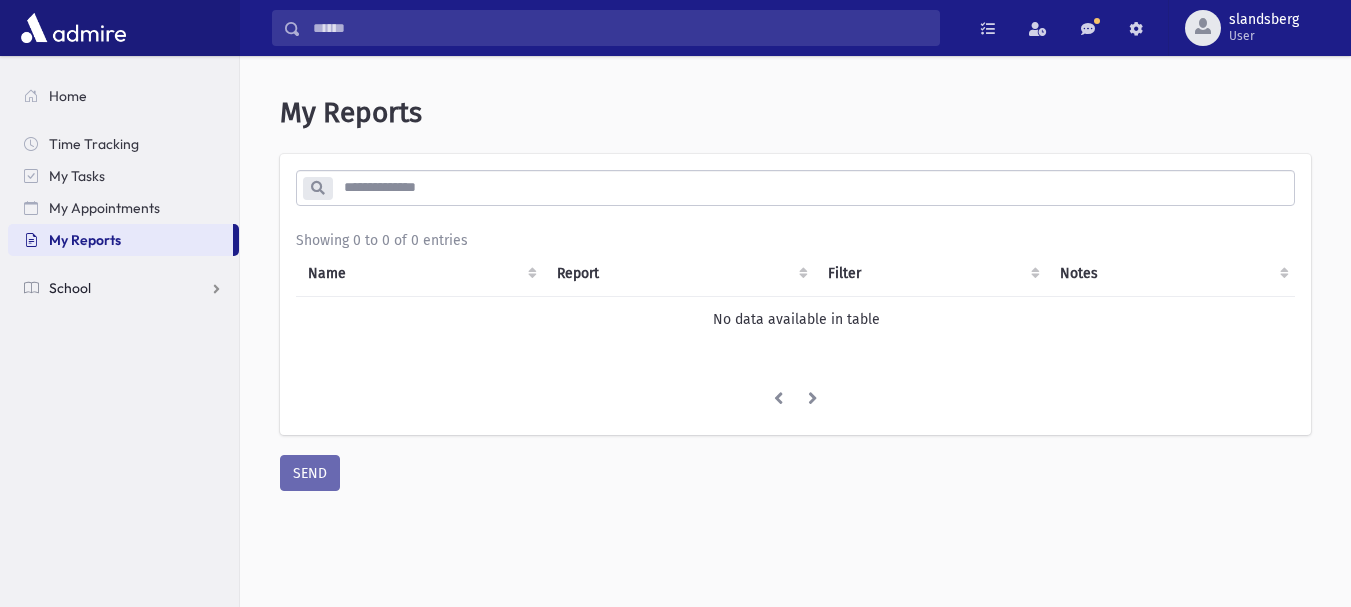 click on "School" at bounding box center [70, 288] 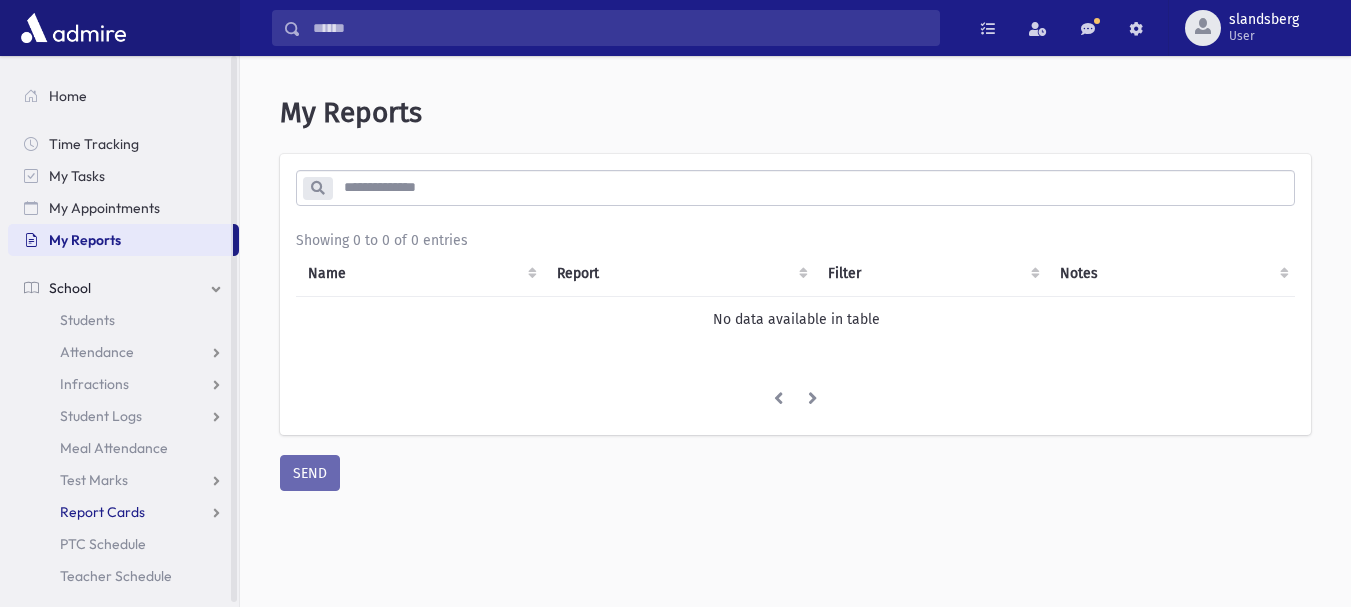 click on "Report Cards" at bounding box center (97, 352) 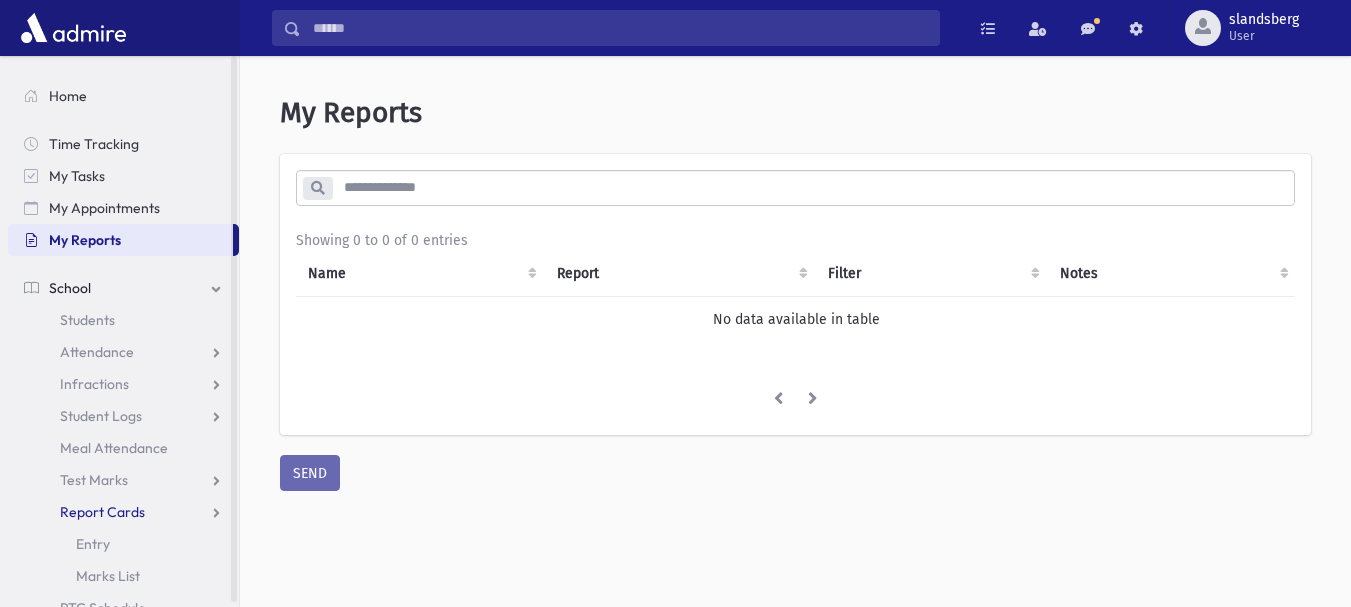 click on "Report Cards" at bounding box center [97, 352] 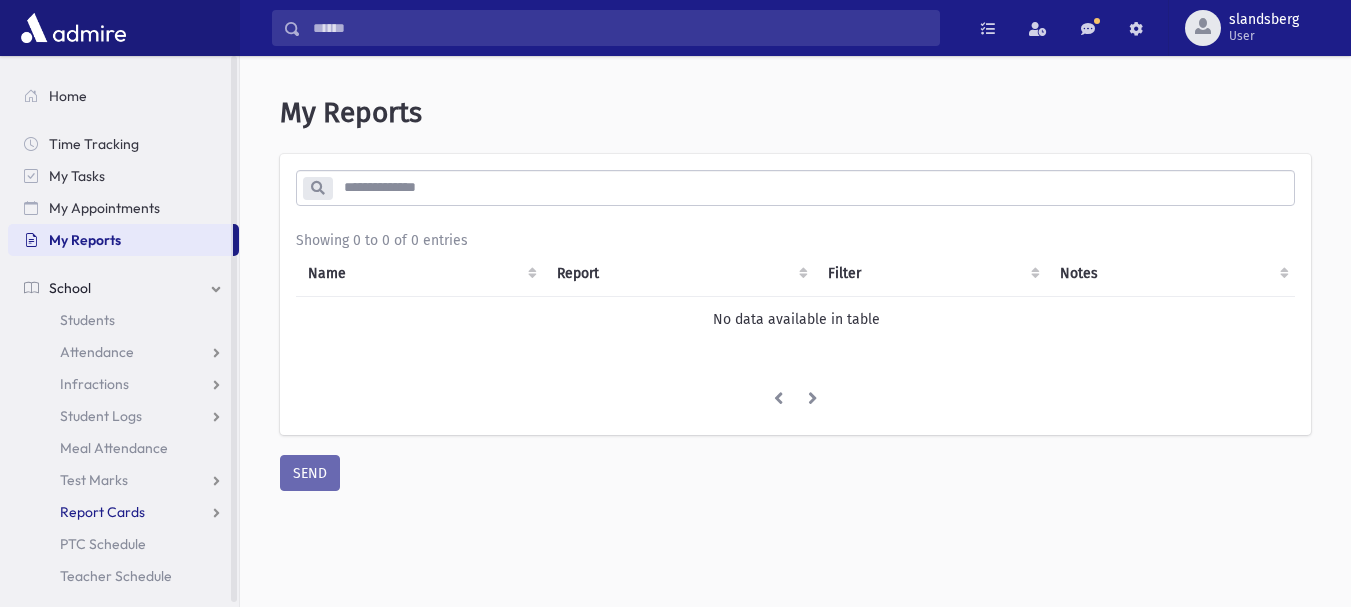 click on "Report Cards" at bounding box center (97, 352) 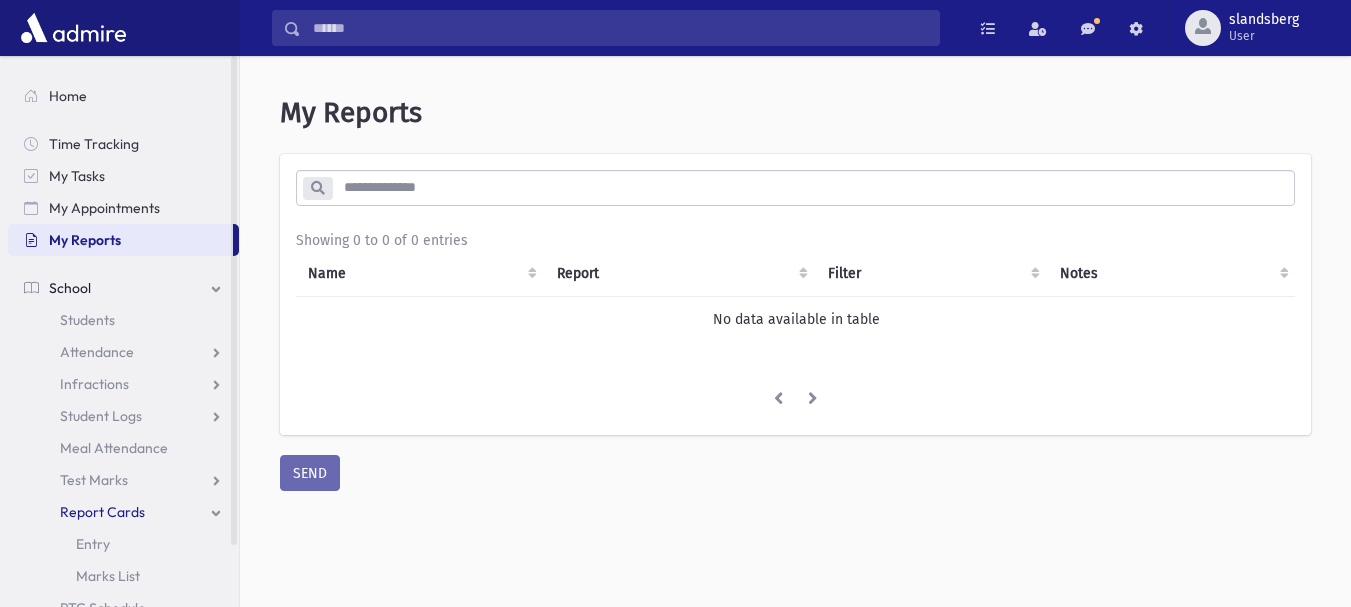 click on "Report Cards" at bounding box center [123, 512] 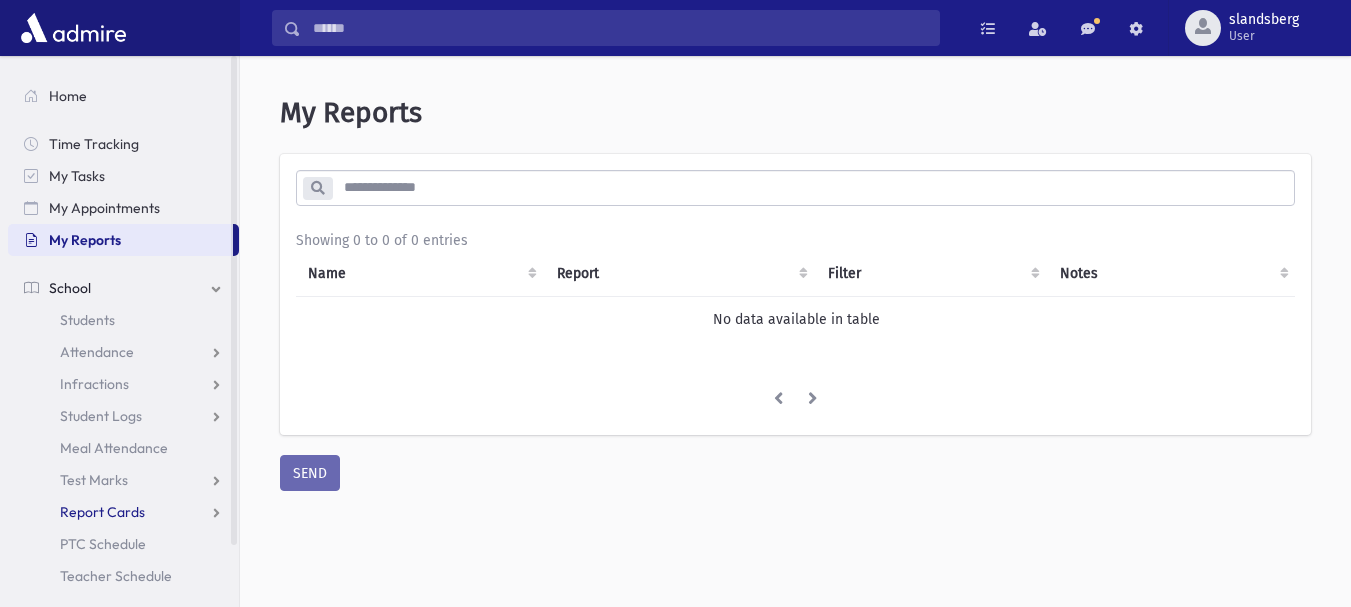 click on "Report Cards" at bounding box center (123, 352) 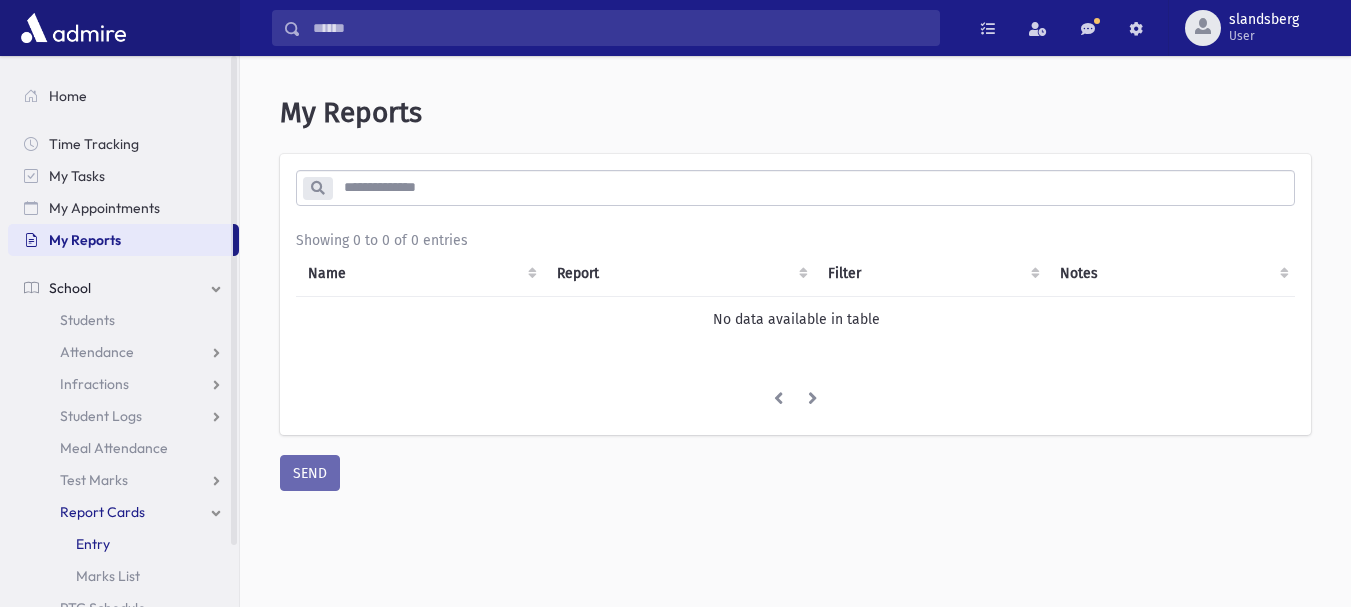 click on "Entry" at bounding box center [123, 544] 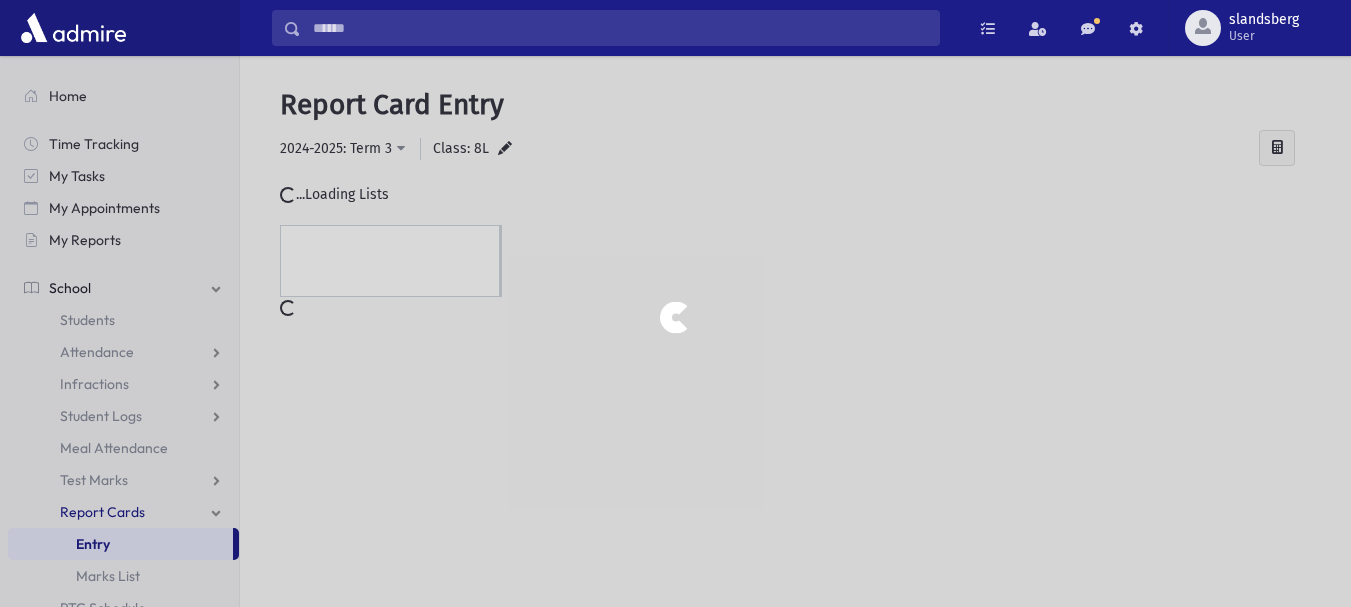 scroll, scrollTop: 0, scrollLeft: 0, axis: both 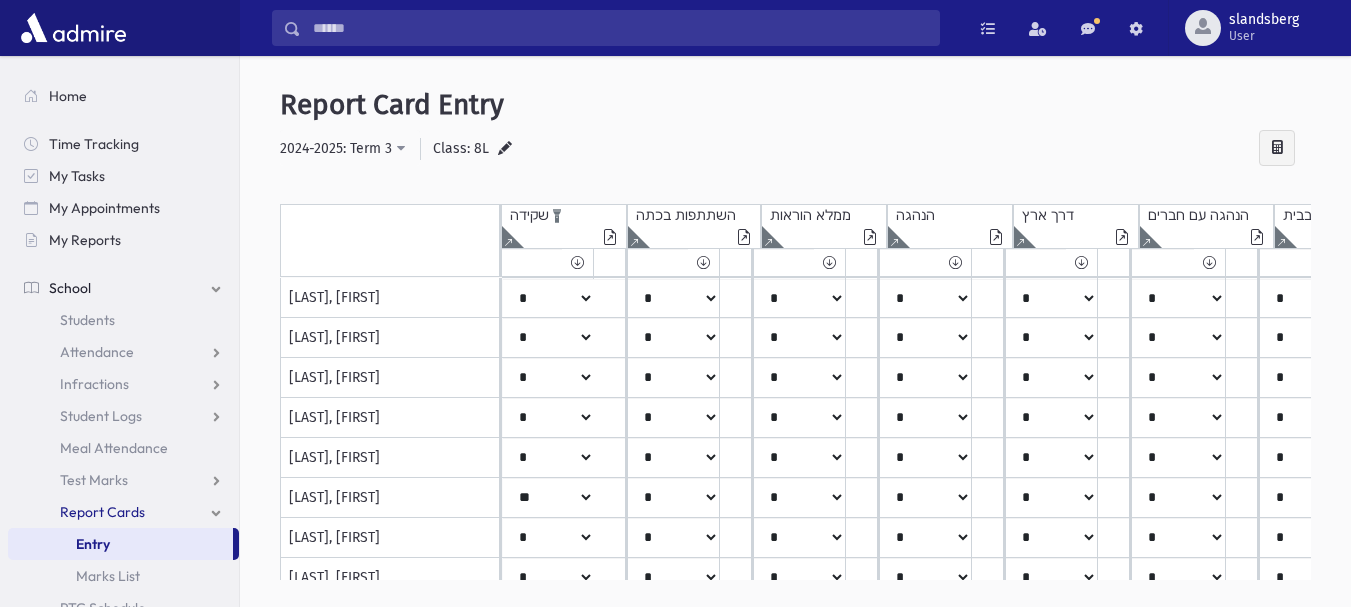 click at bounding box center (508, 237) 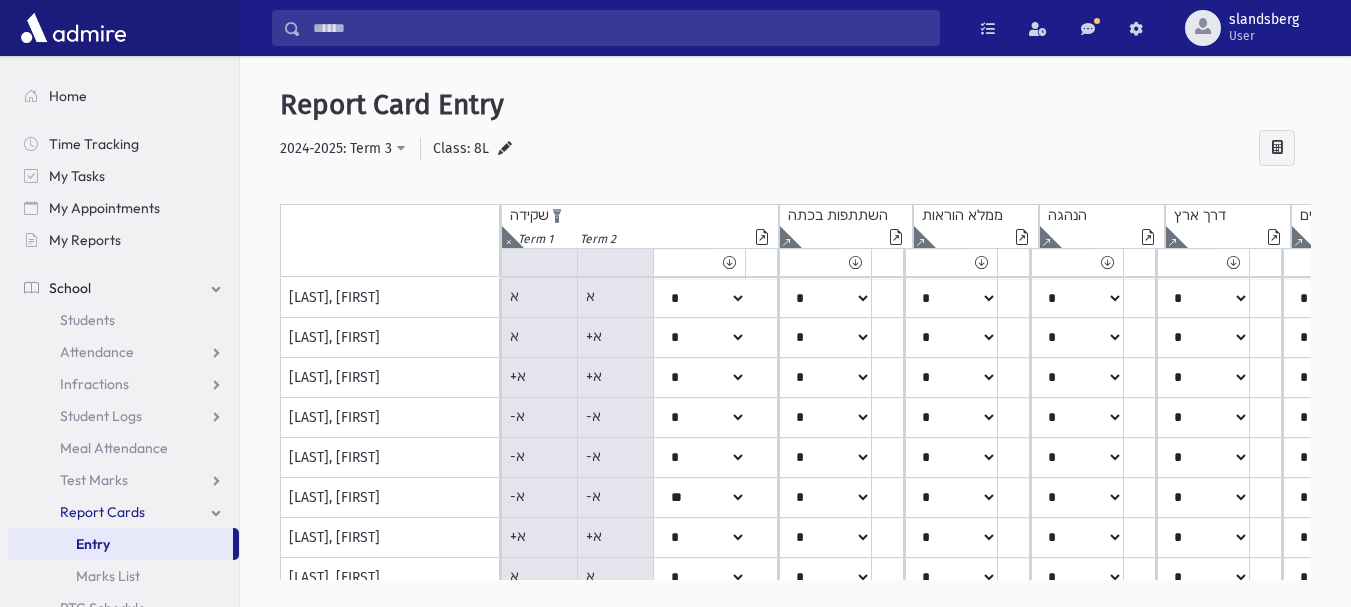 click at bounding box center (762, 239) 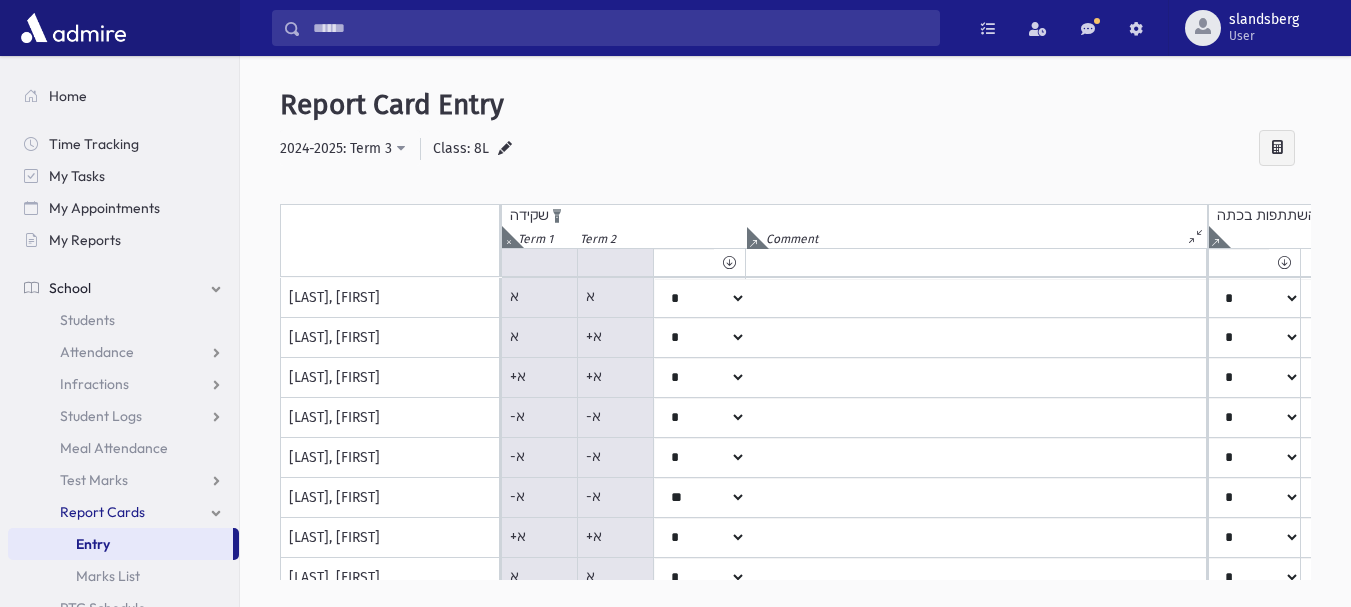 click at bounding box center [753, 242] 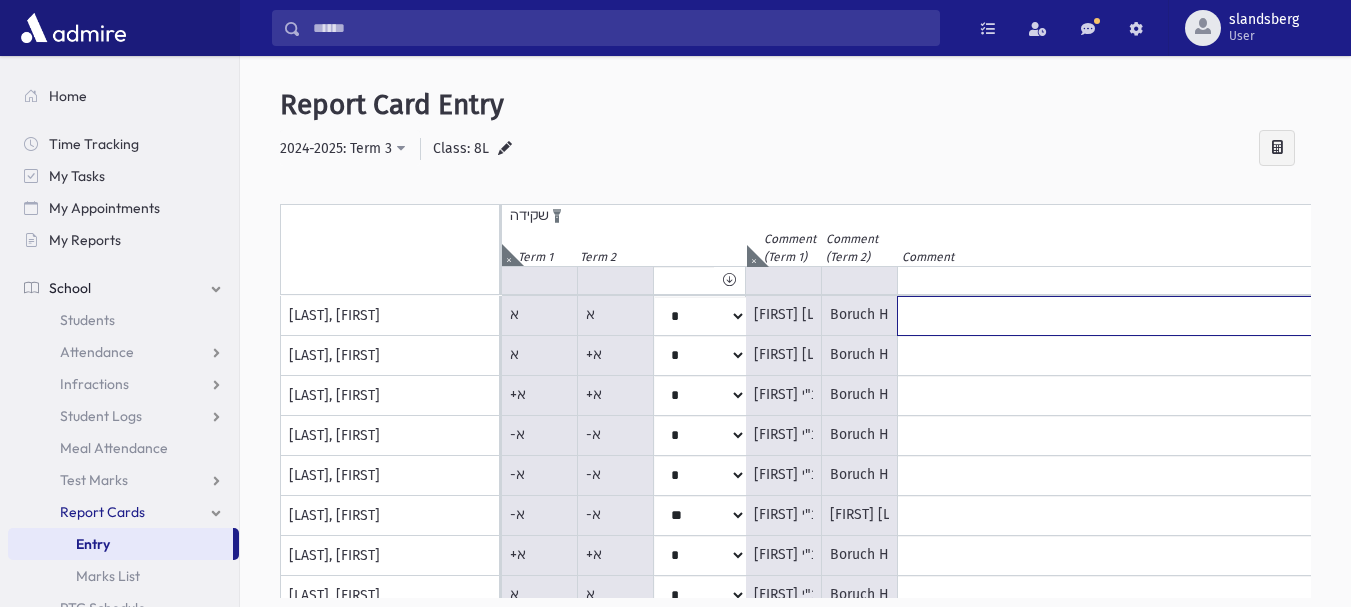 click at bounding box center (1128, 316) 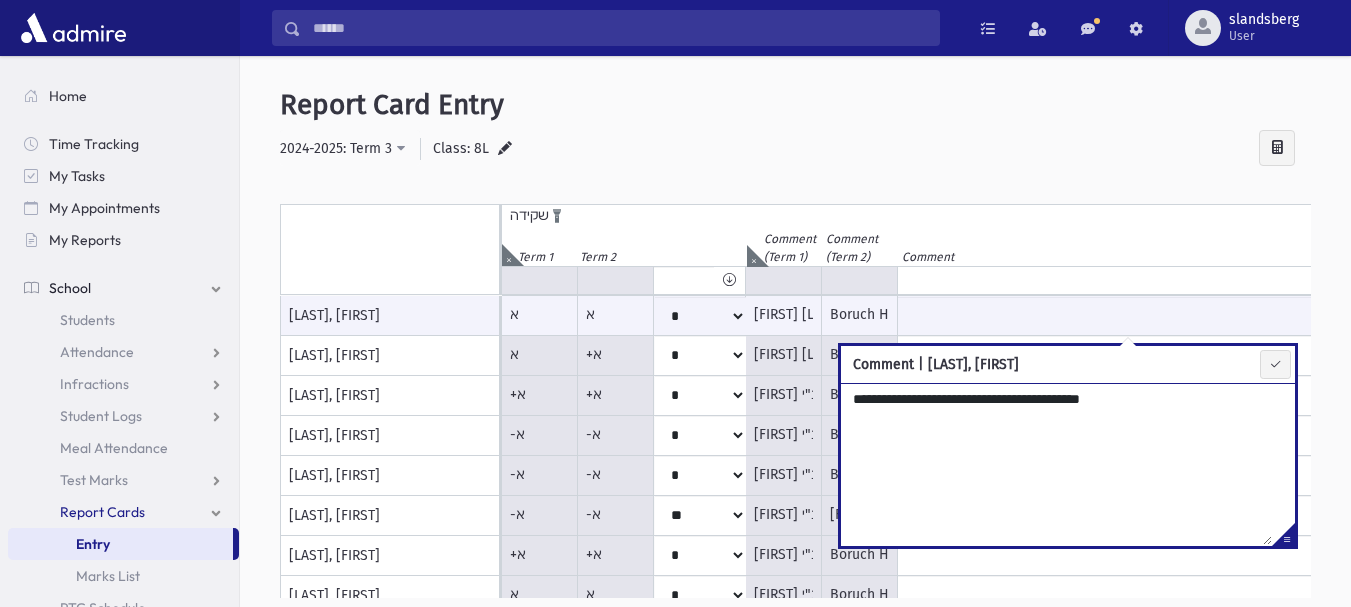 click on "Comment |
[LAST], [FIRST]" at bounding box center (1072, 364) 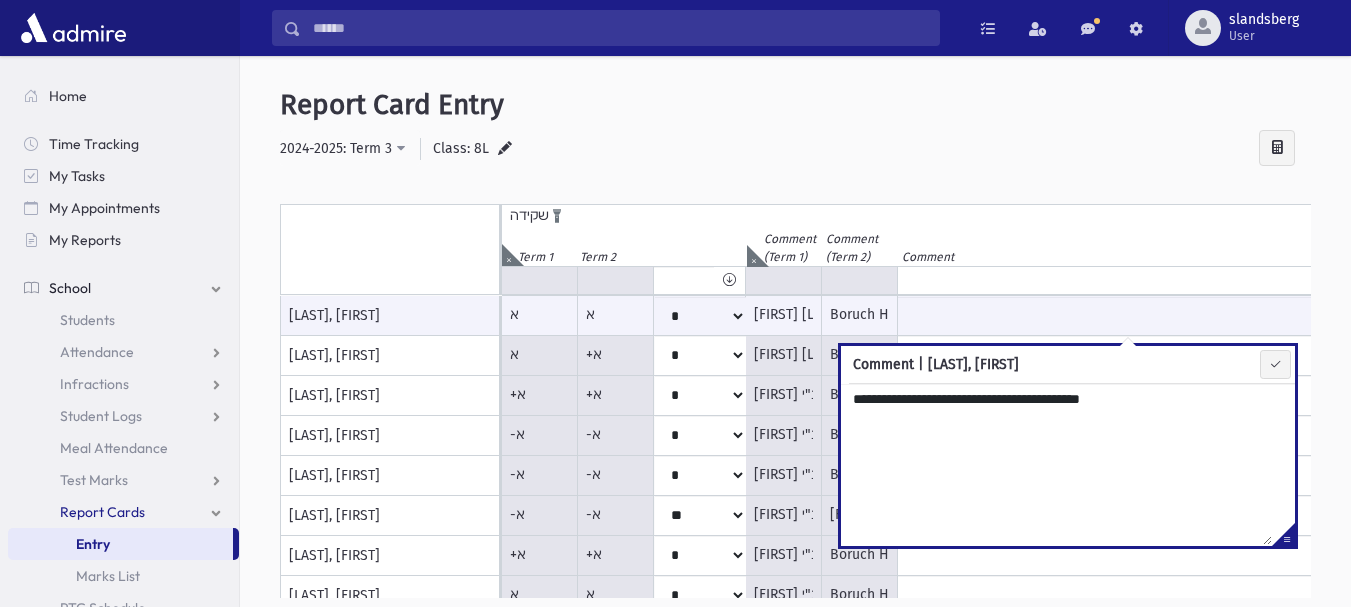 click on "**********" at bounding box center (1068, 446) 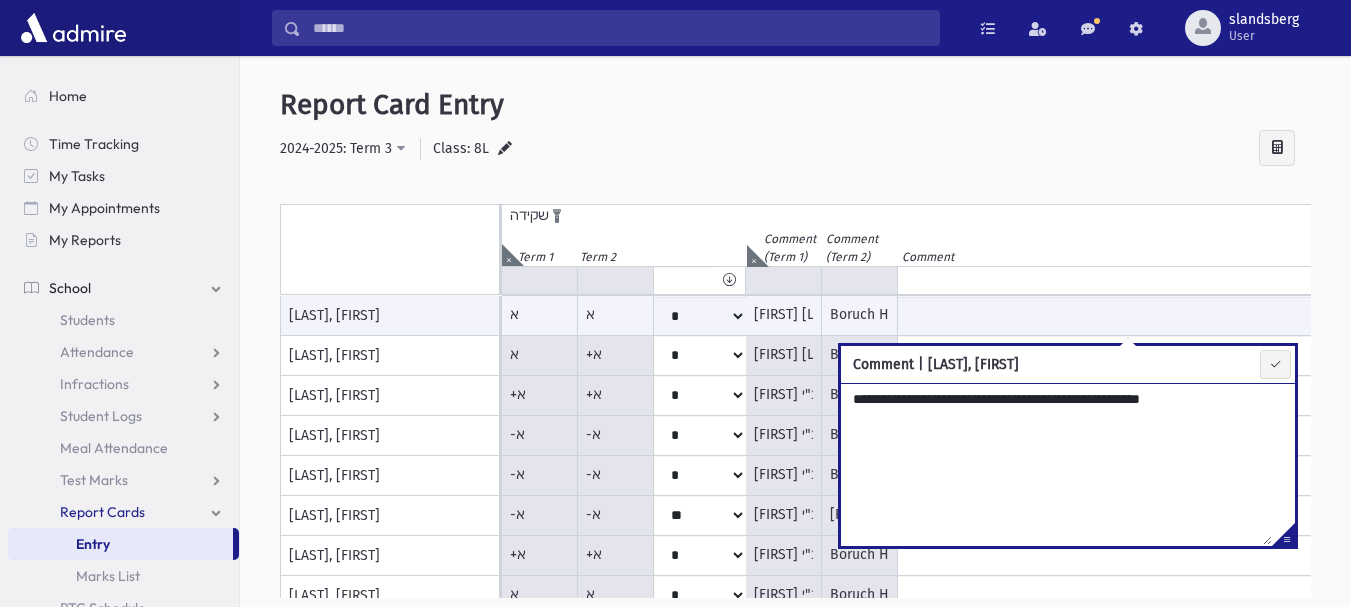 type on "**********" 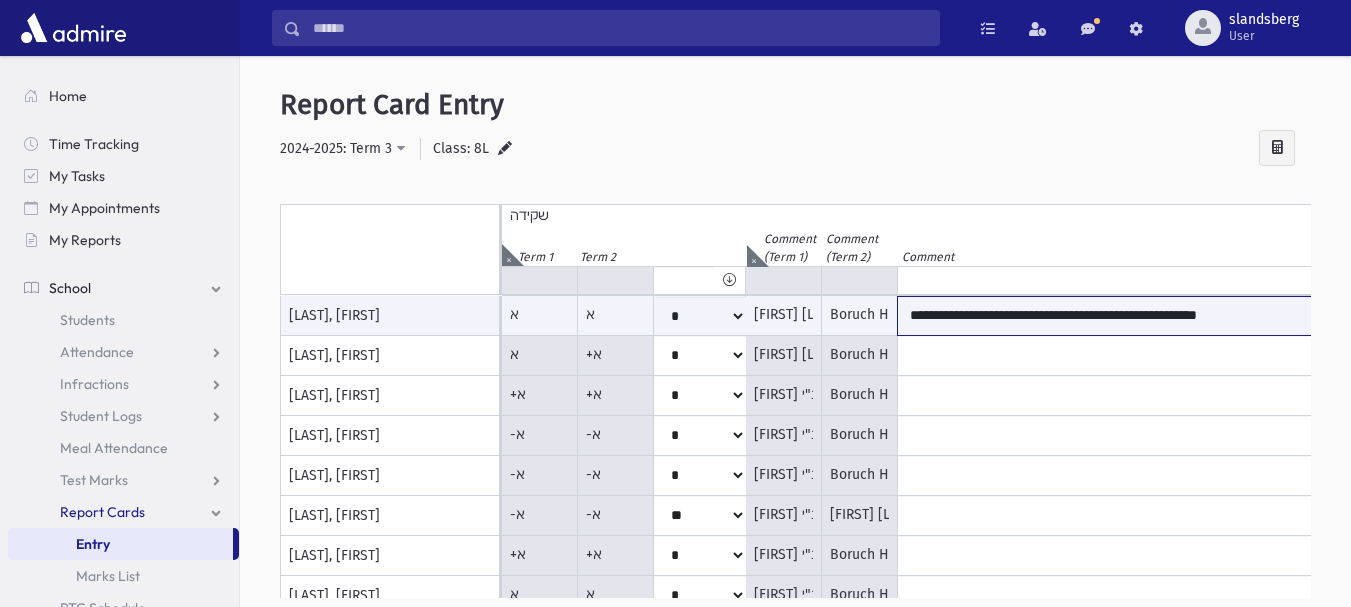 click on "**********" at bounding box center (1128, 316) 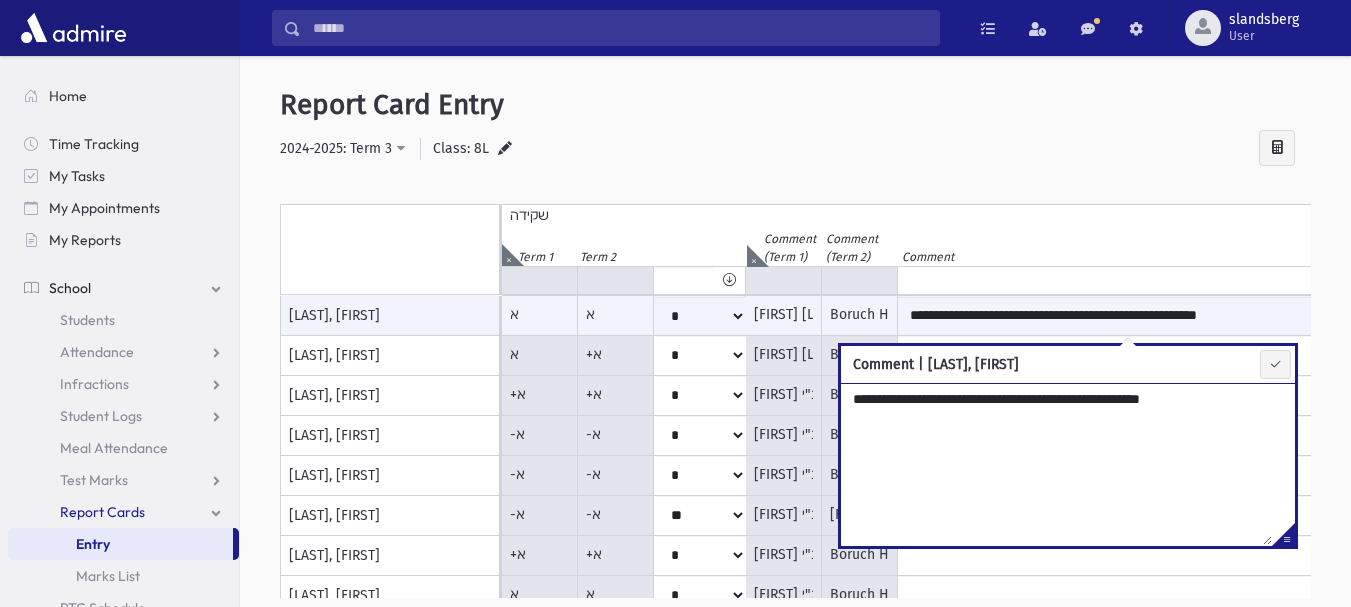 click on "**********" at bounding box center [1056, 464] 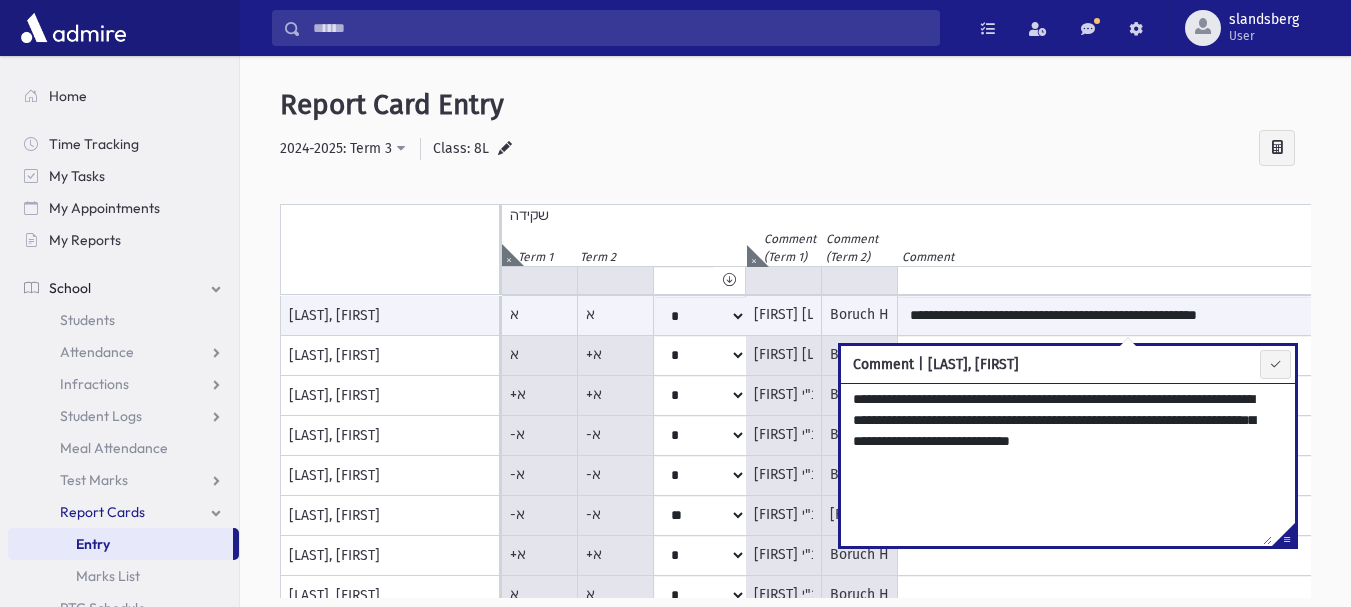 type on "**********" 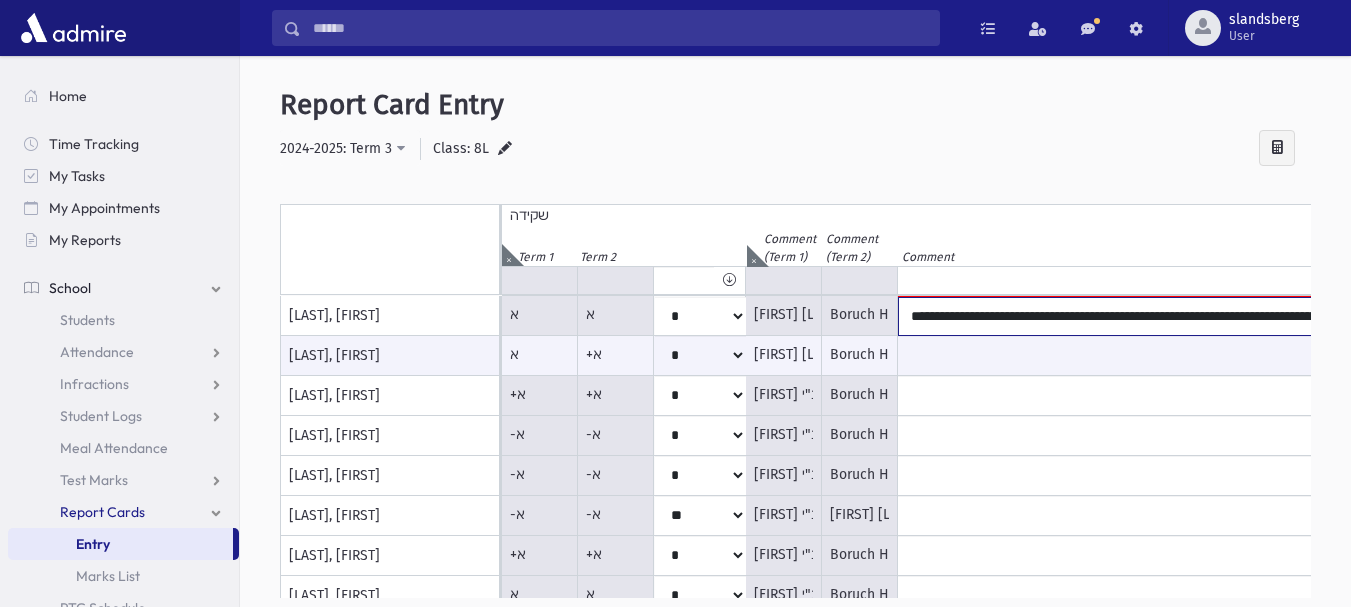 click on "**********" at bounding box center [1128, 316] 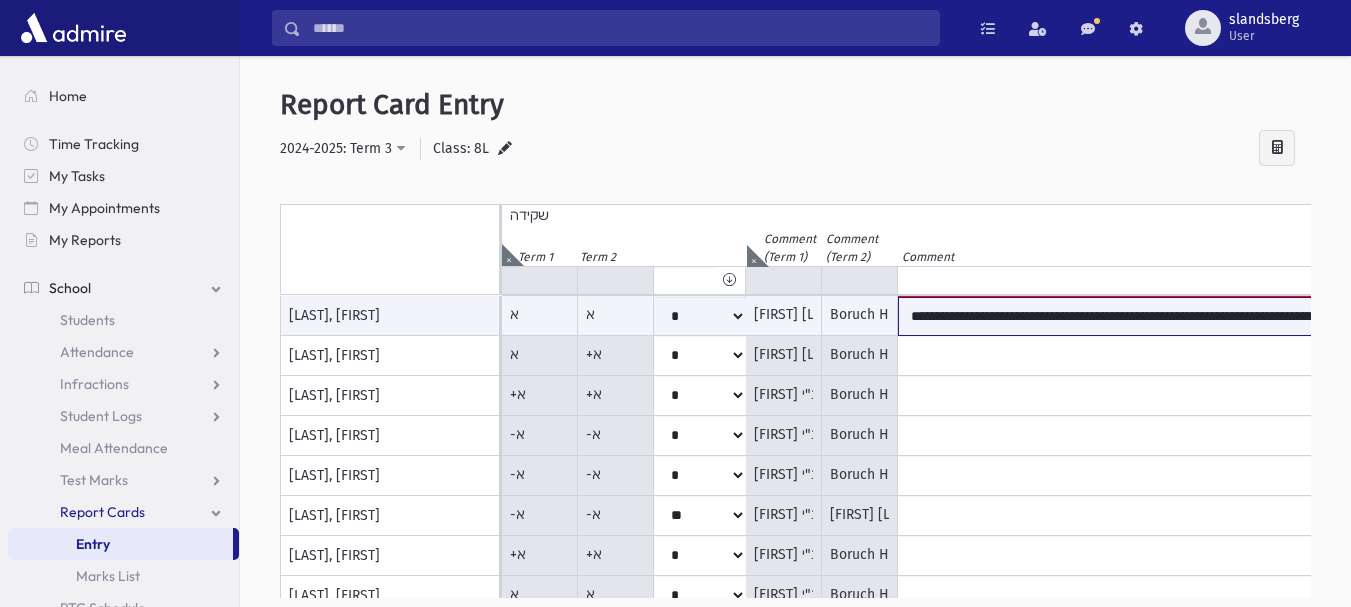 click on "**********" at bounding box center [1128, 316] 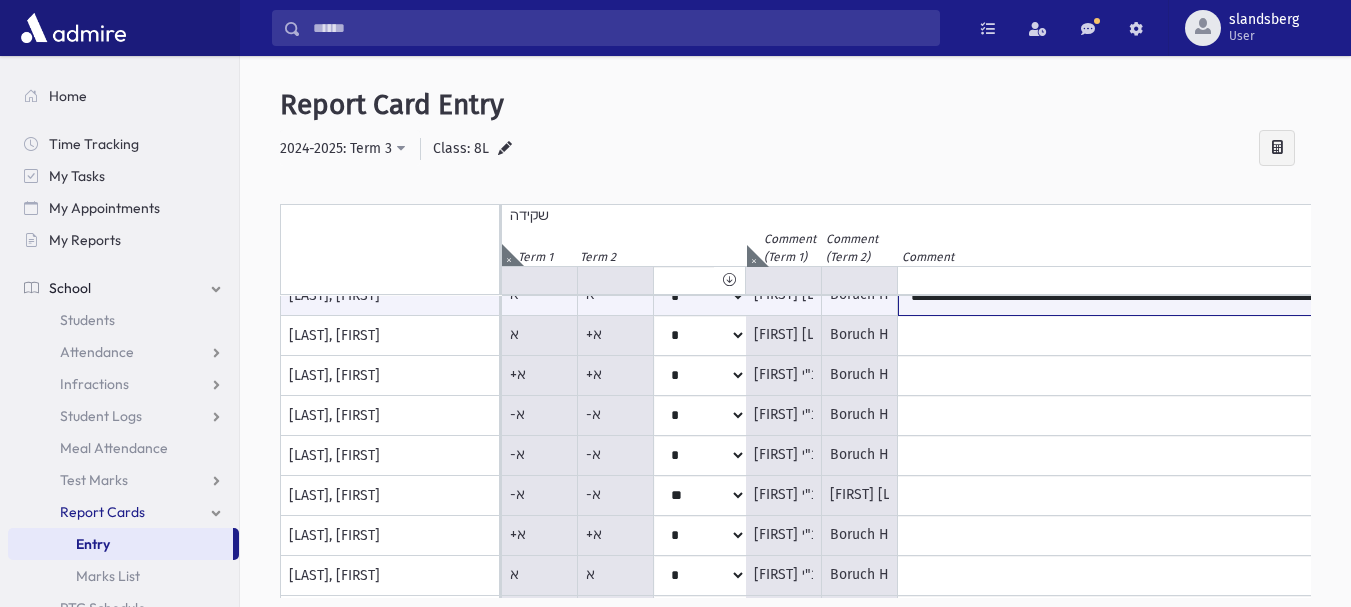 scroll, scrollTop: 0, scrollLeft: 0, axis: both 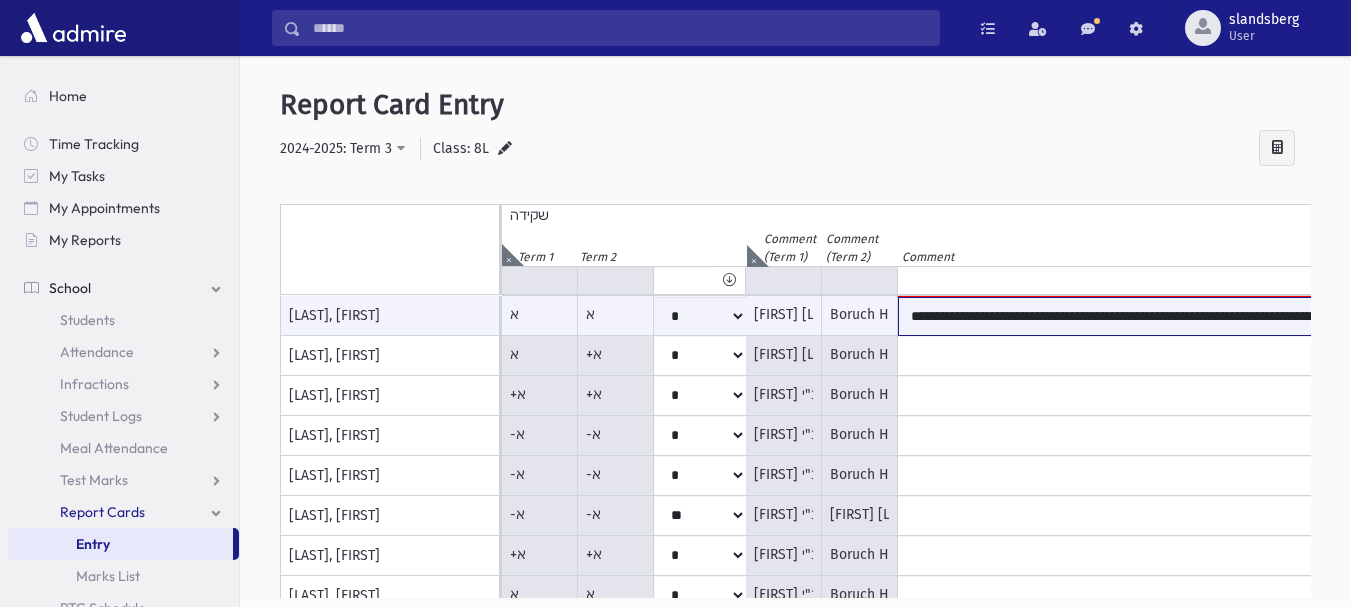 click on "**********" at bounding box center [1128, 316] 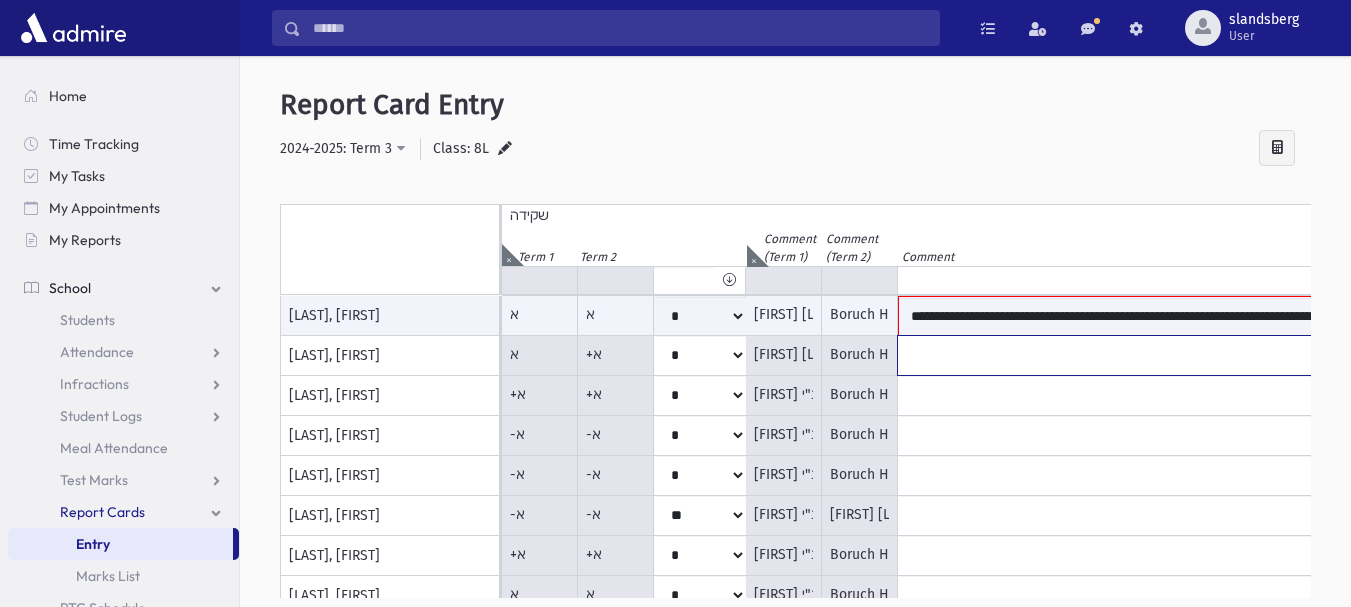 click at bounding box center (1128, 316) 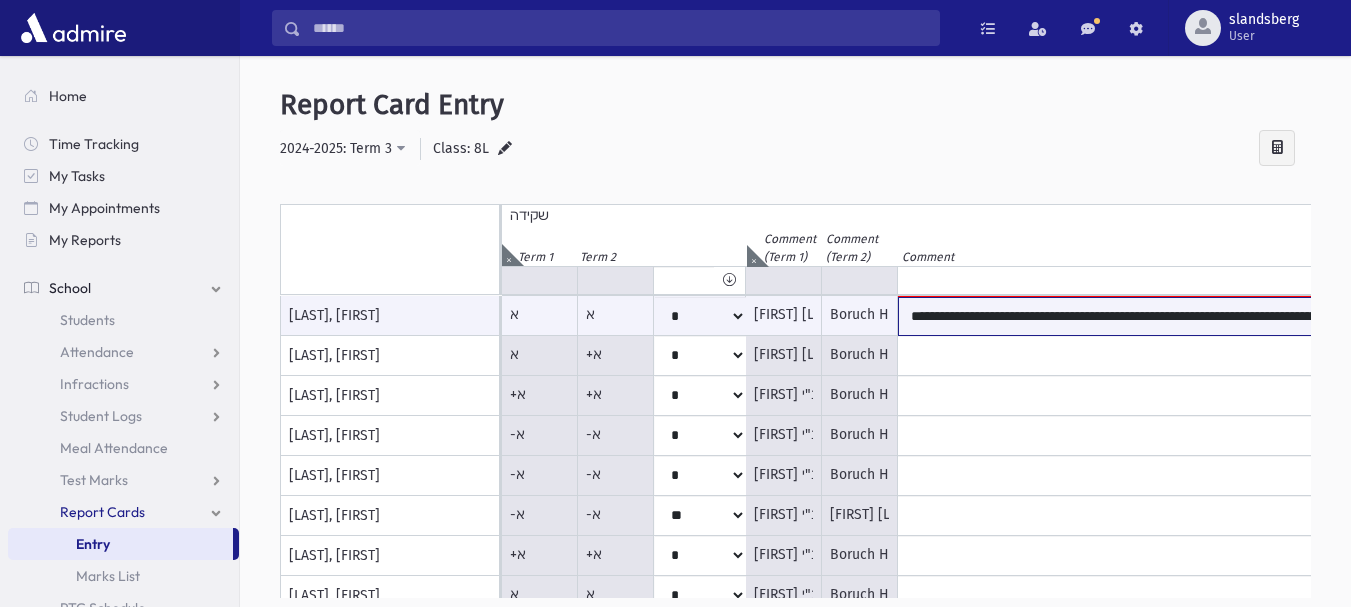 drag, startPoint x: 909, startPoint y: 315, endPoint x: 1024, endPoint y: 336, distance: 116.901665 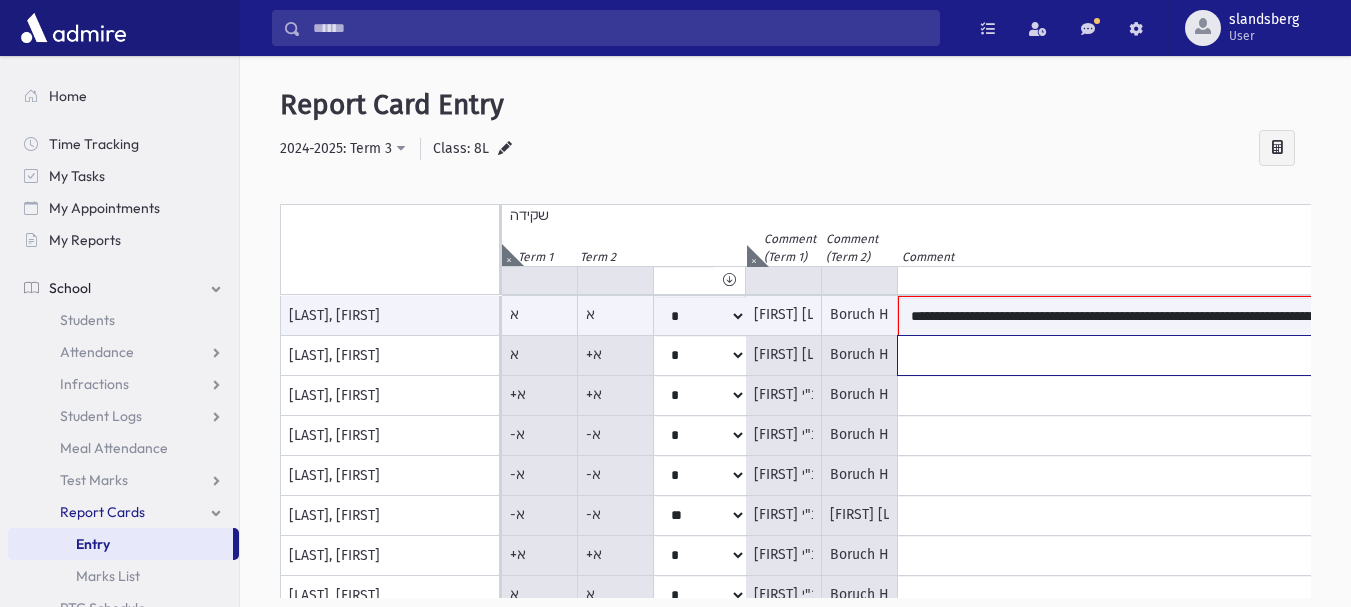 click at bounding box center [1128, 316] 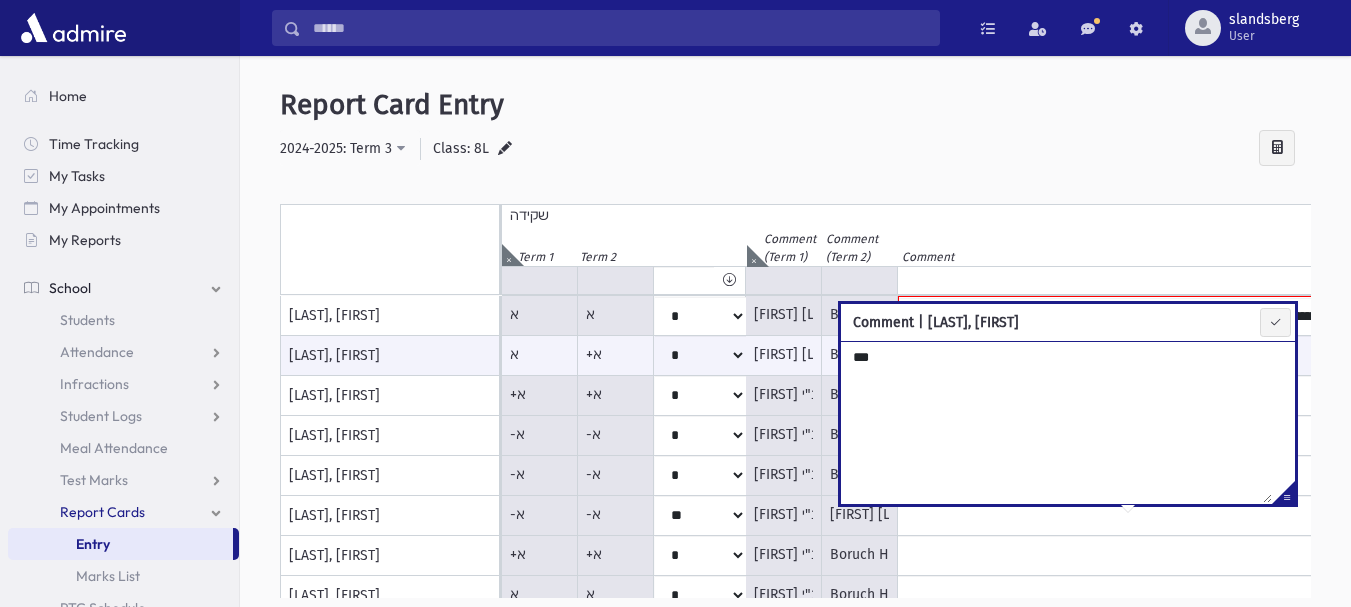 type on "**" 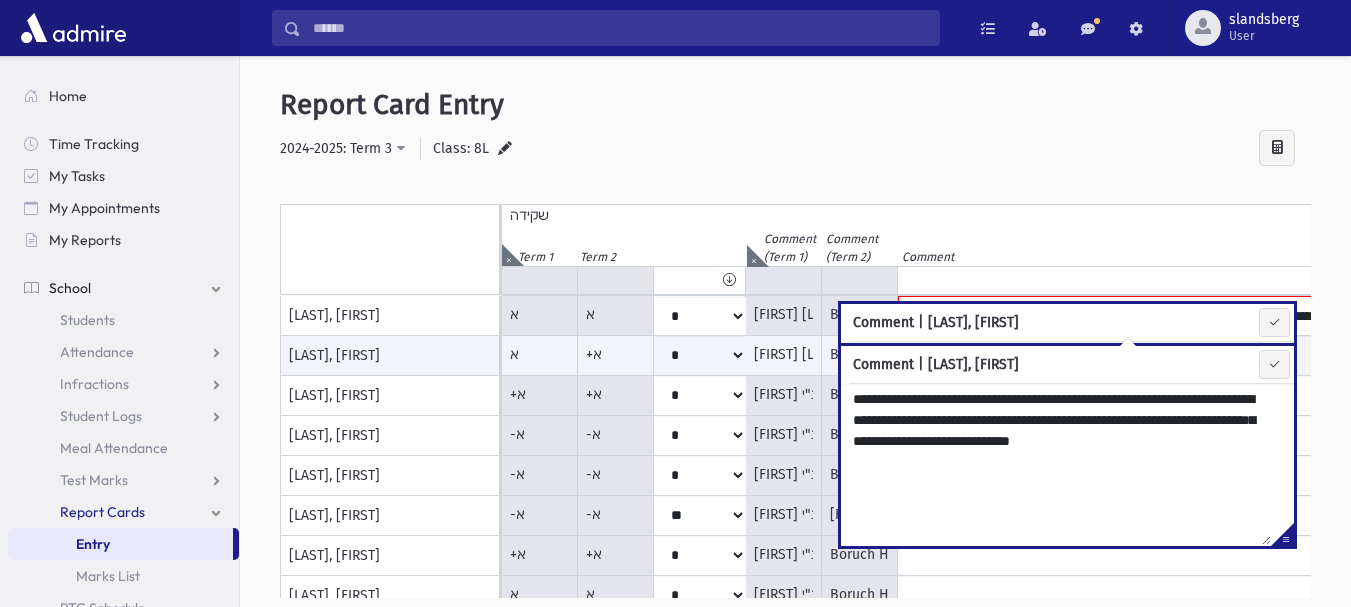 click on "Comment |
[LAST], [FIRST]" at bounding box center [936, 322] 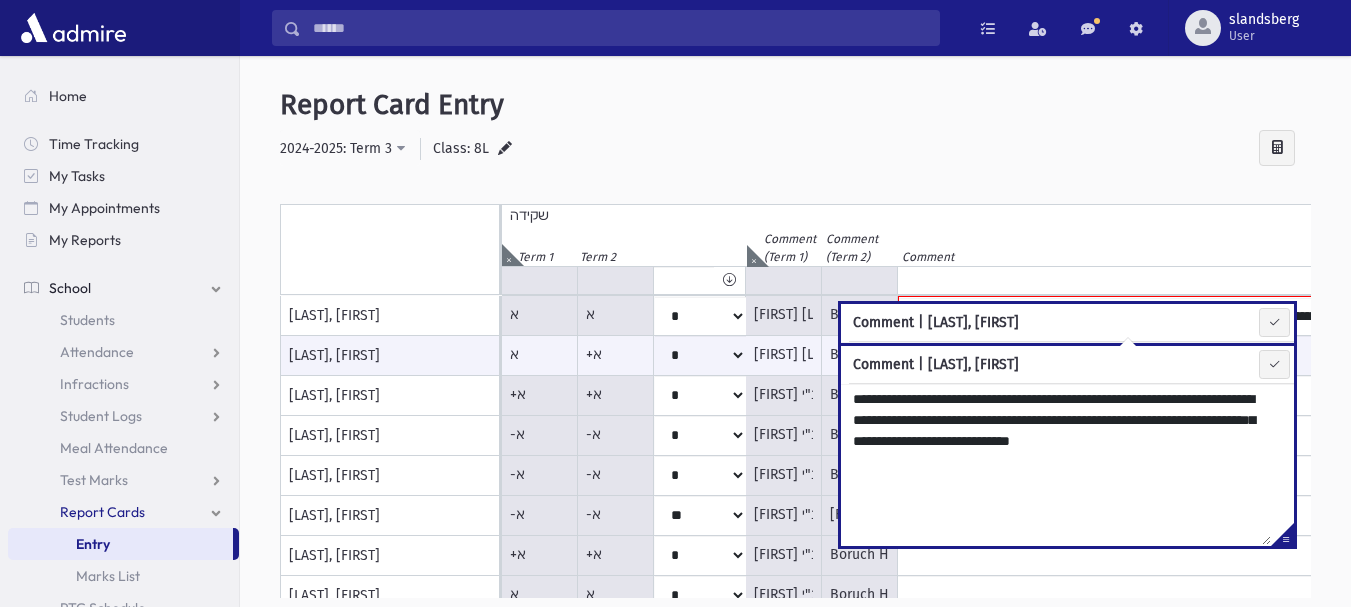 drag, startPoint x: 419, startPoint y: 337, endPoint x: 428, endPoint y: 343, distance: 10.816654 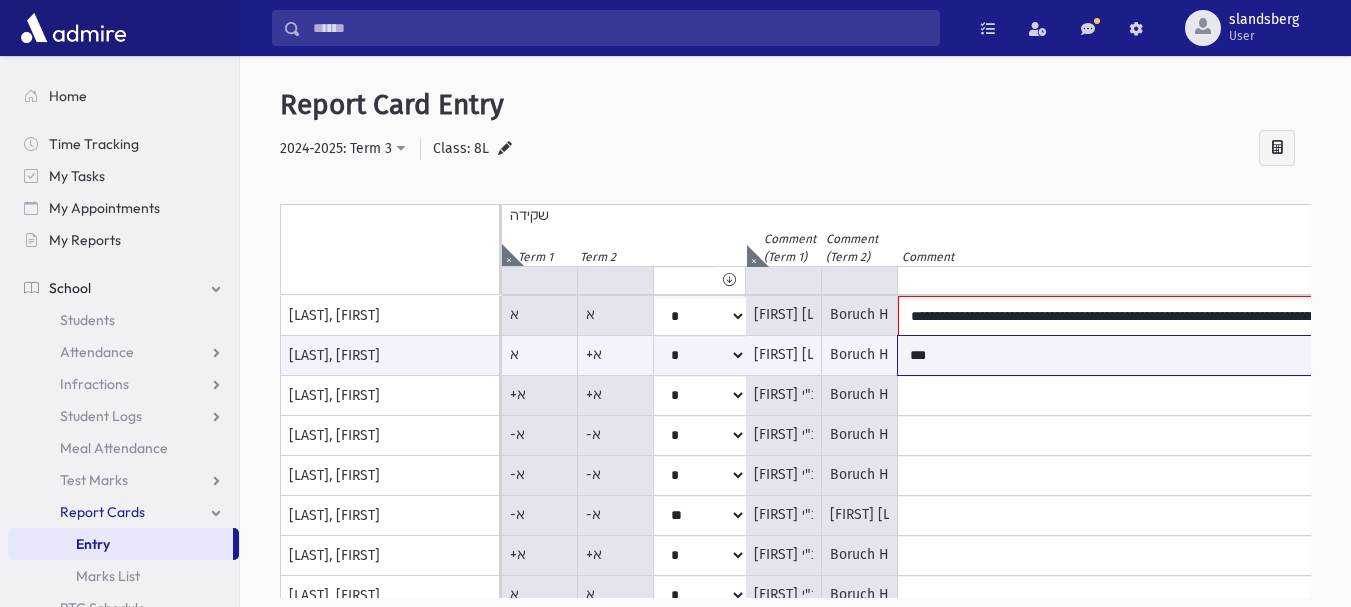 click on "**" at bounding box center (1128, 355) 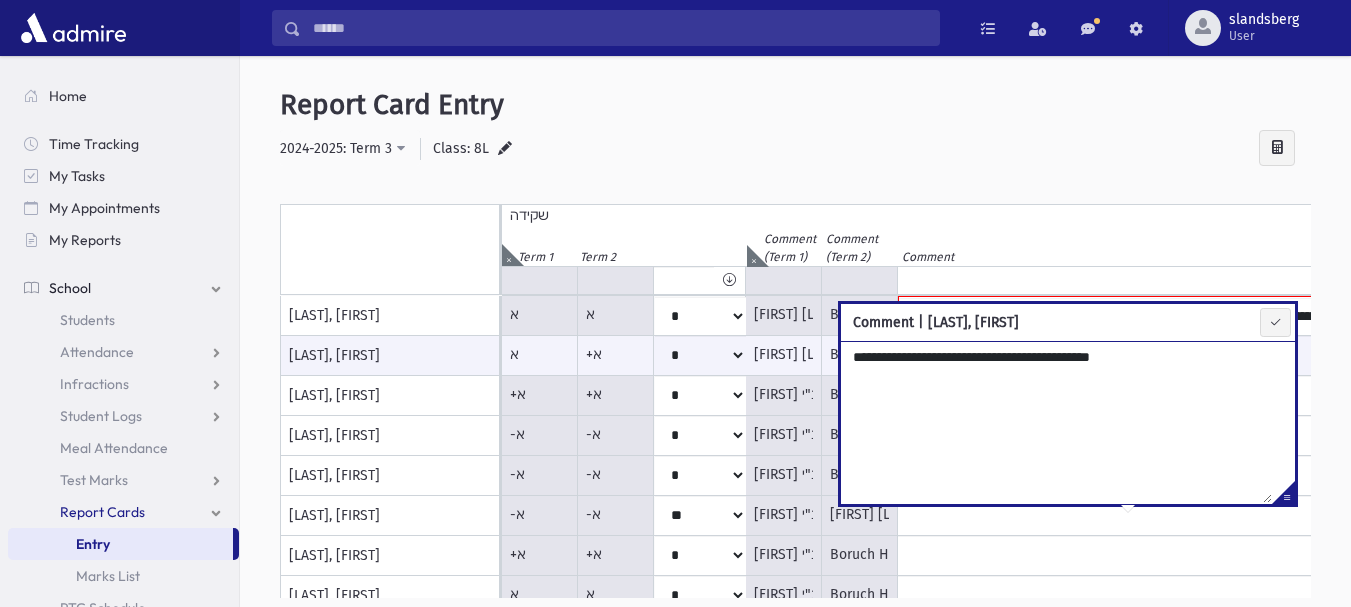 type on "**********" 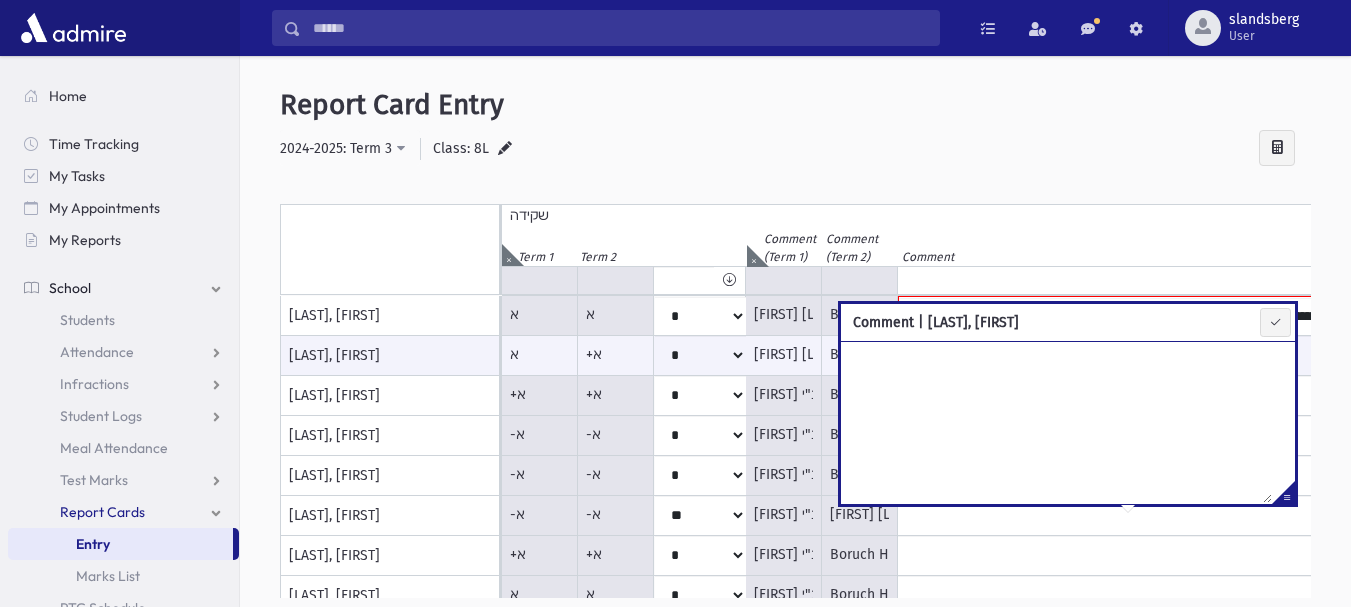type 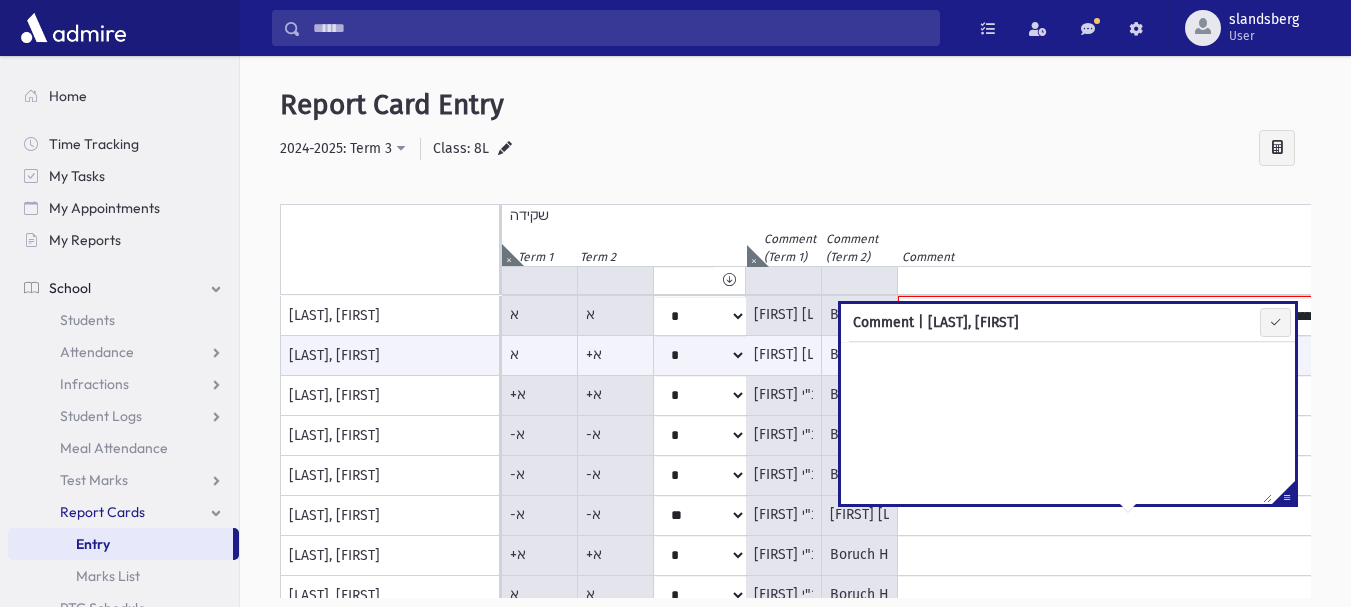 click on "[FIRST] [LAST] נ"י is a great bochur with strong כוחות and כשרונות! It is a pleasure to watch him apply himself and put in much effort bringing him true success! May he continue to shteig and grow reaching his full potential and be a constant source of נחת to us all! רבי [LAST]" at bounding box center [784, 458] 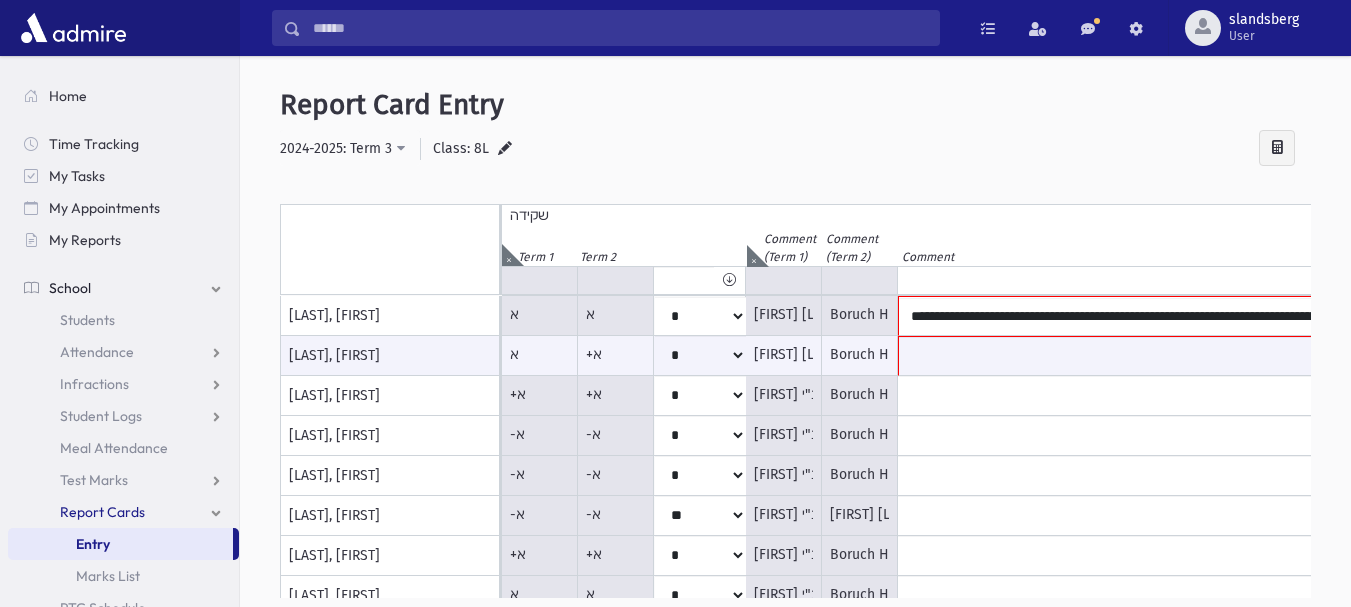 click on "[FIRST] [LAST] נ"י is a great bochur with strong כוחות and כשרונות! It is a pleasure to watch him apply himself and put in much effort bringing him true success! May he continue to shteig and grow reaching his full potential and be a constant source of נחת to us all! רבי [LAST]" at bounding box center (784, 458) 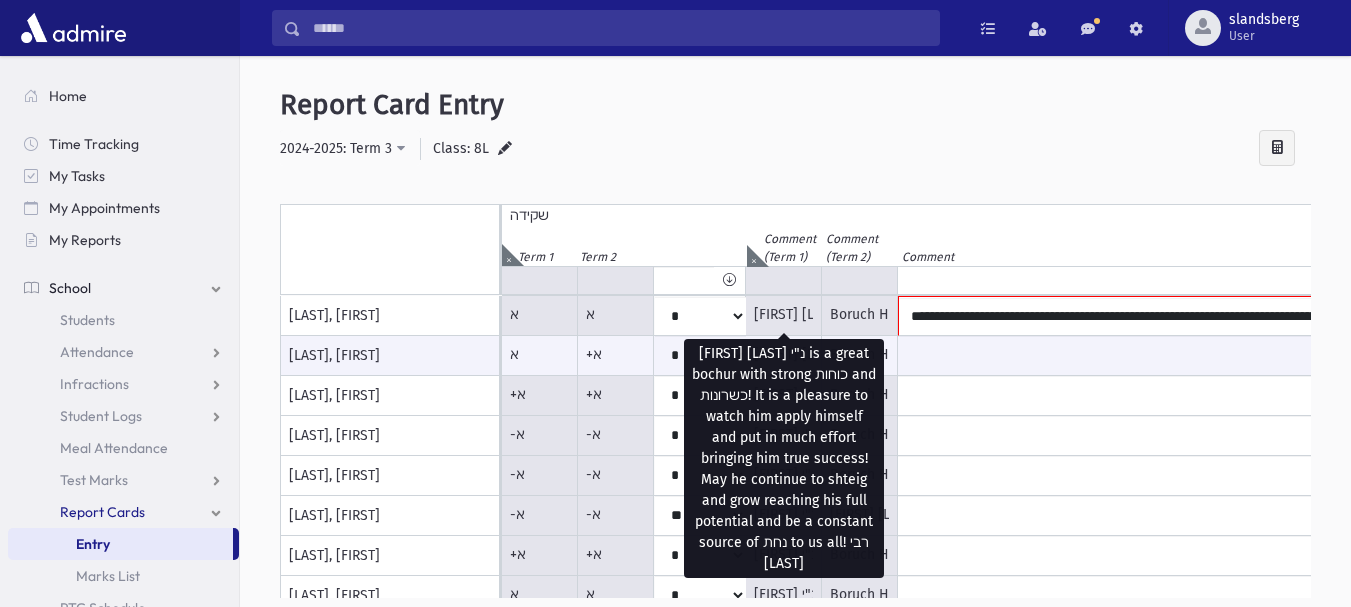 click on "[FIRST] [LAST] נ"י is a great bochur with strong כוחות and כשרונות! It is a pleasure to watch him apply himself and put in much effort bringing him true success! May he continue to shteig and grow reaching his full potential and be a constant source of נחת to us all! רבי [LAST]" at bounding box center (784, 458) 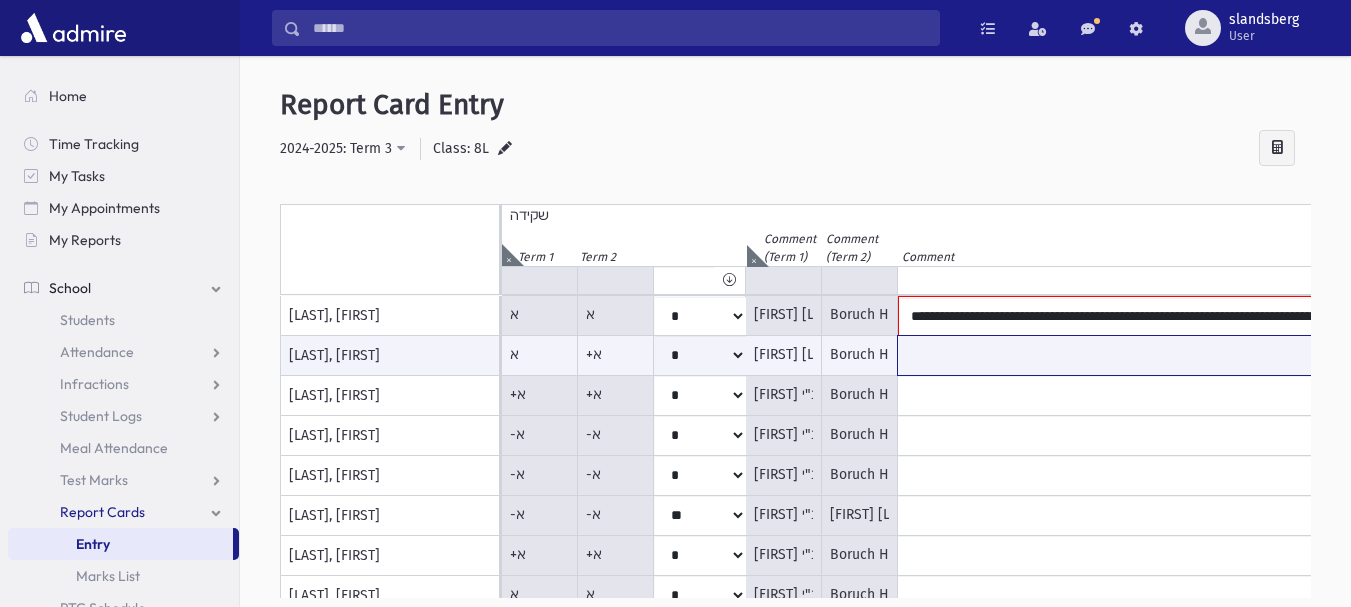 click at bounding box center (1128, 355) 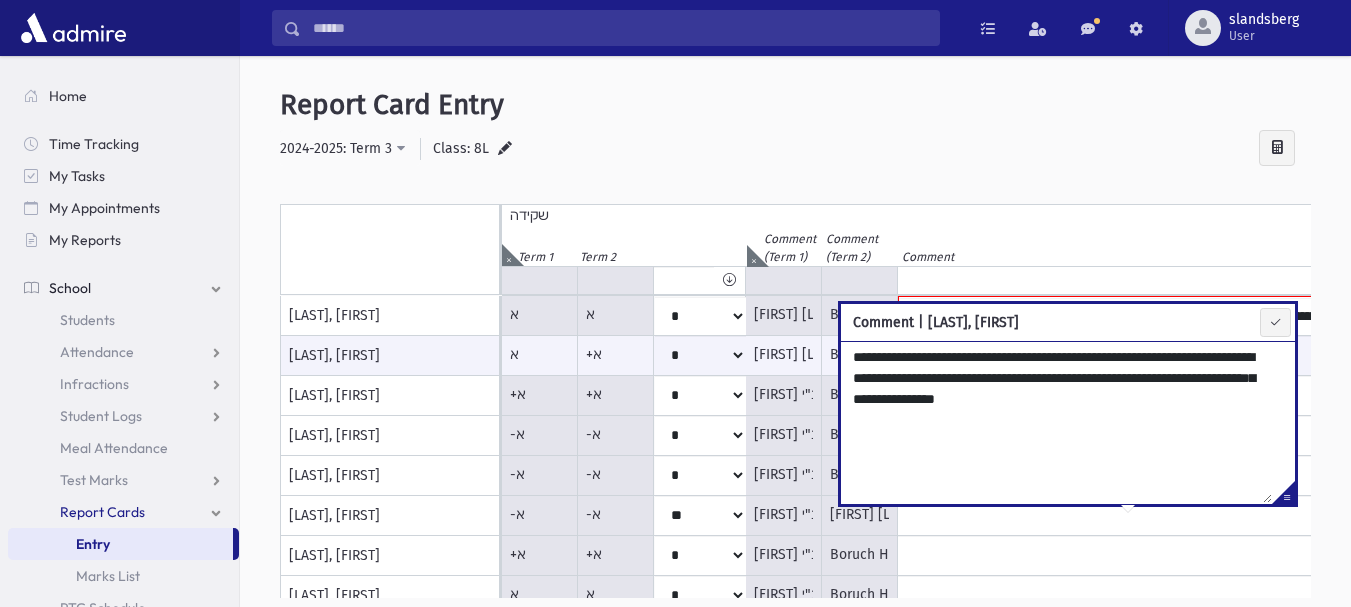 type on "**********" 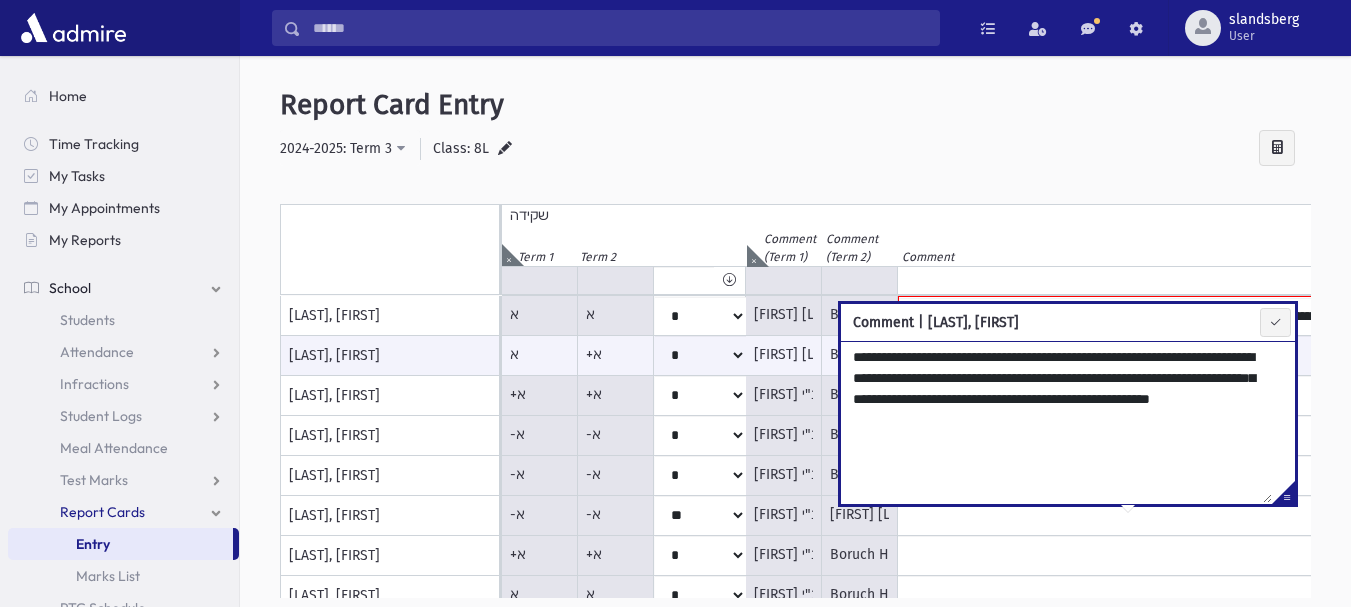 click on "[LAST], [FIRST]" at bounding box center (390, 316) 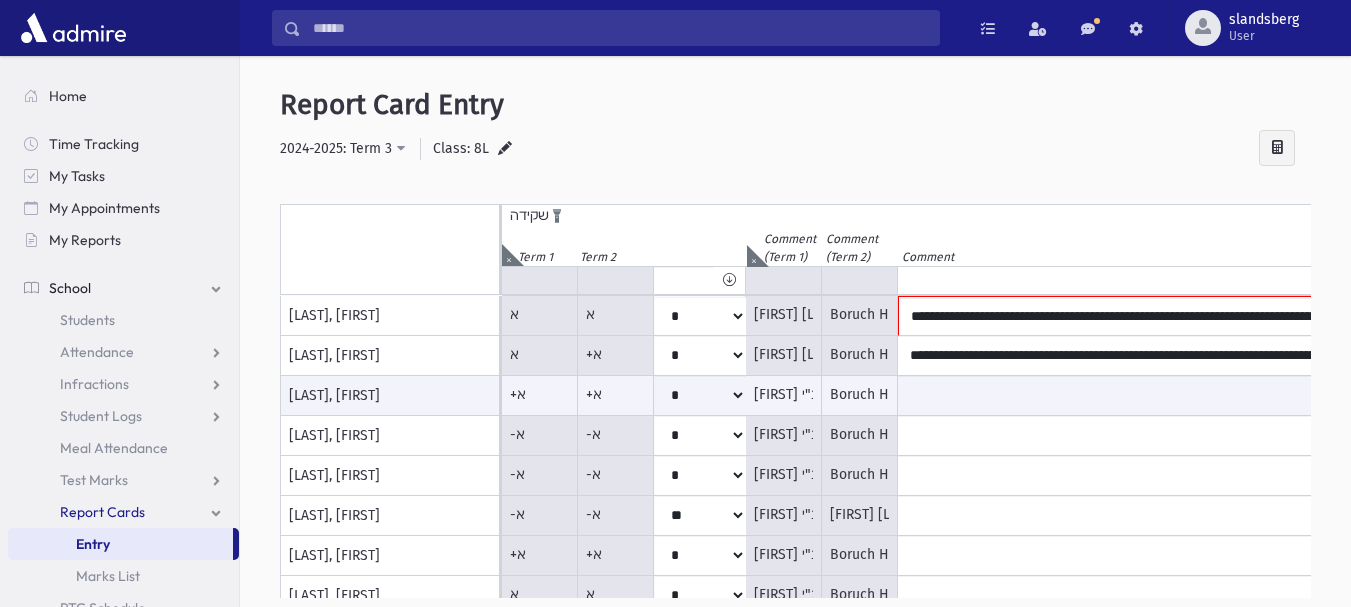 click at bounding box center [508, 255] 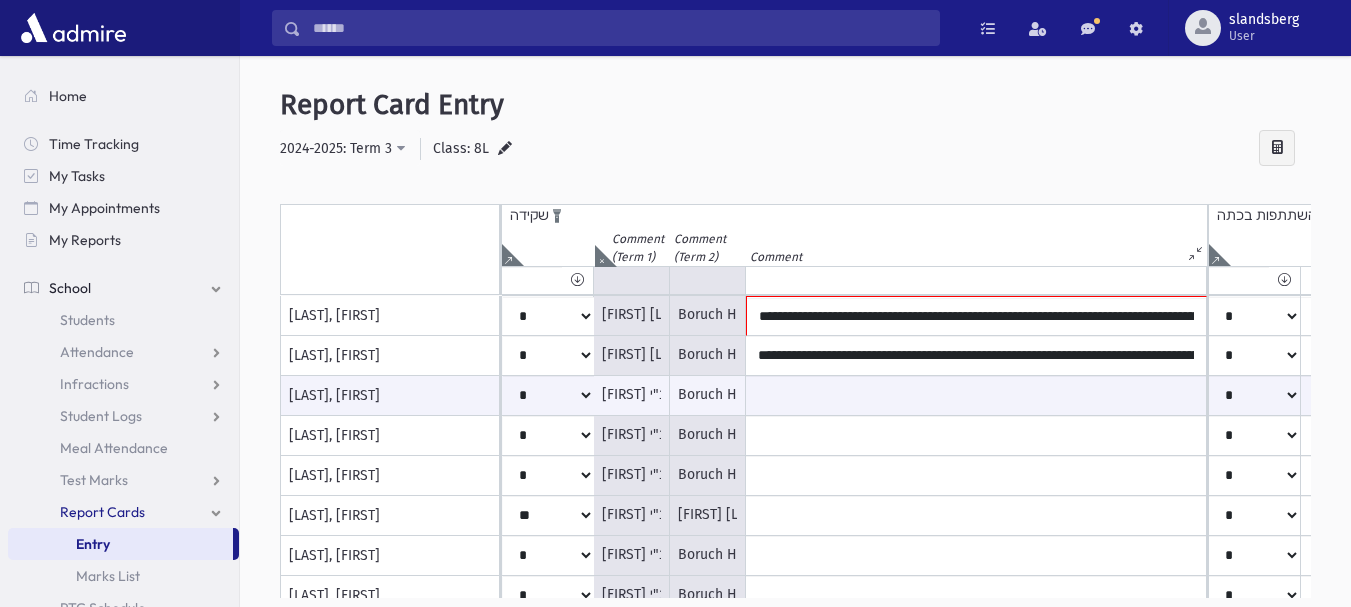 click on "Term 1 Term 2" at bounding box center [548, 246] 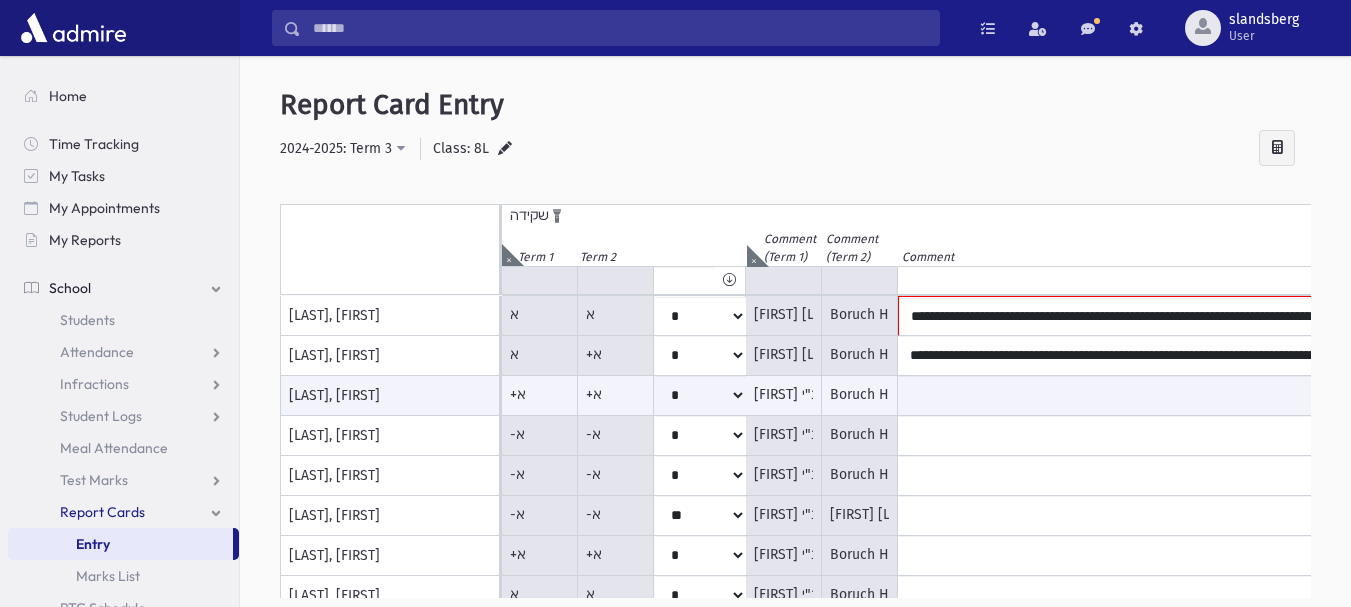 click at bounding box center [508, 255] 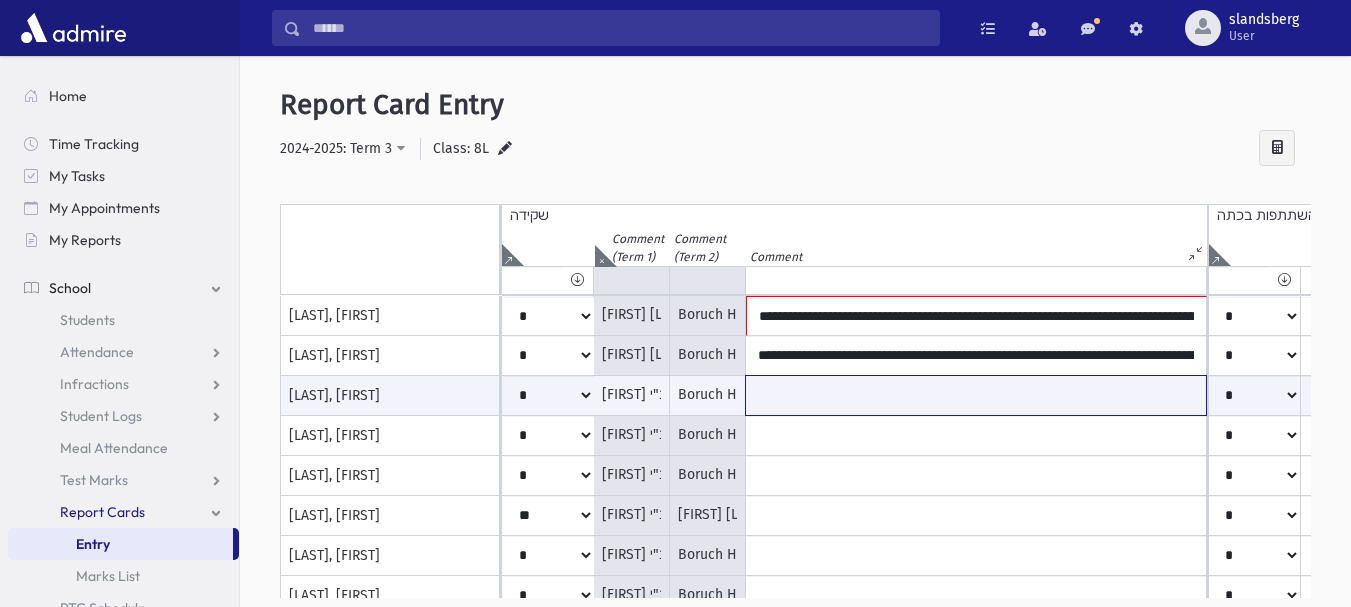 click at bounding box center [976, 395] 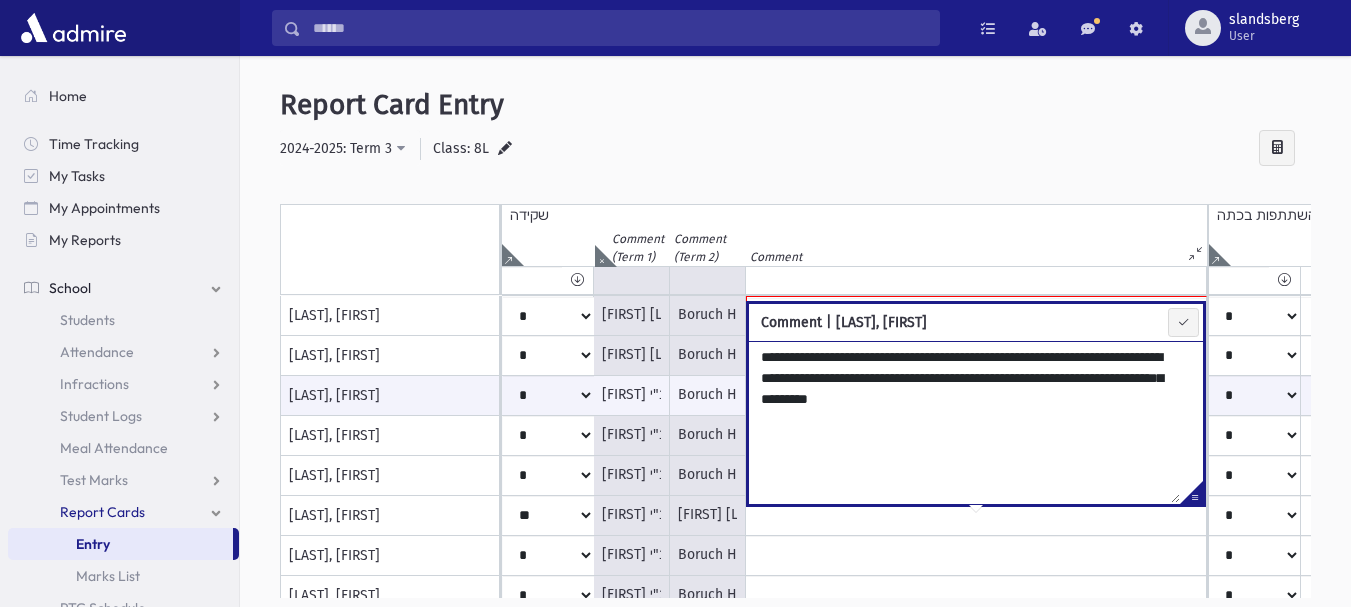 type on "**********" 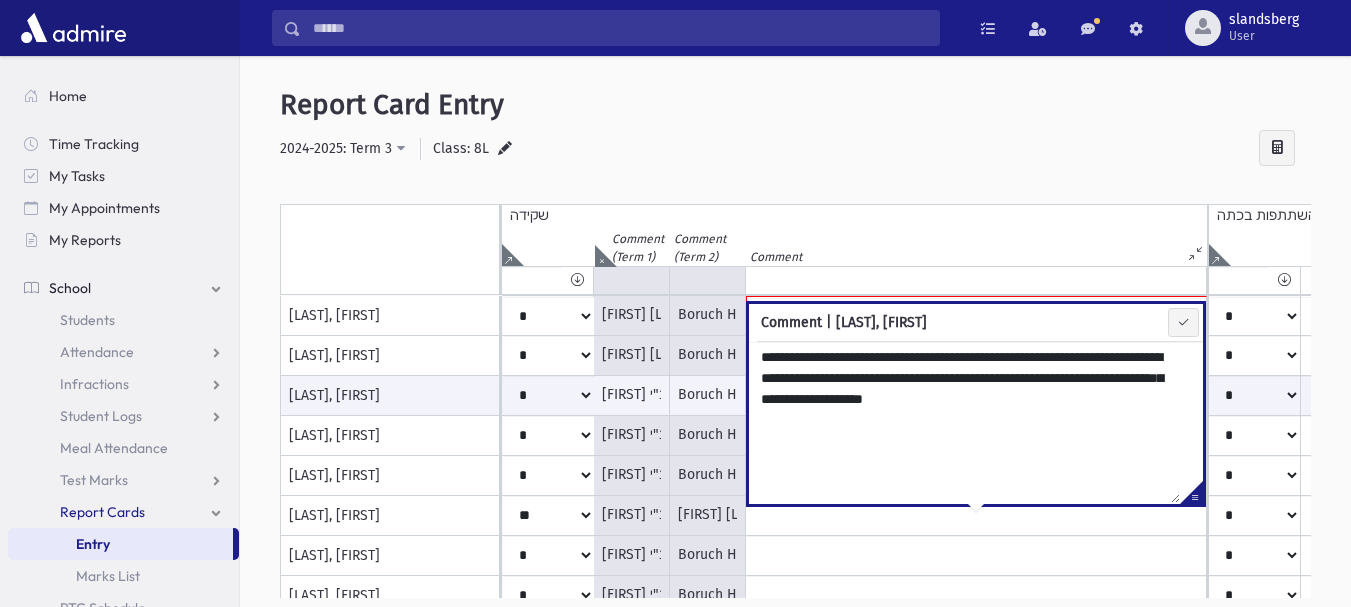 click on "[LAST], [FIRST]" at bounding box center [390, 316] 